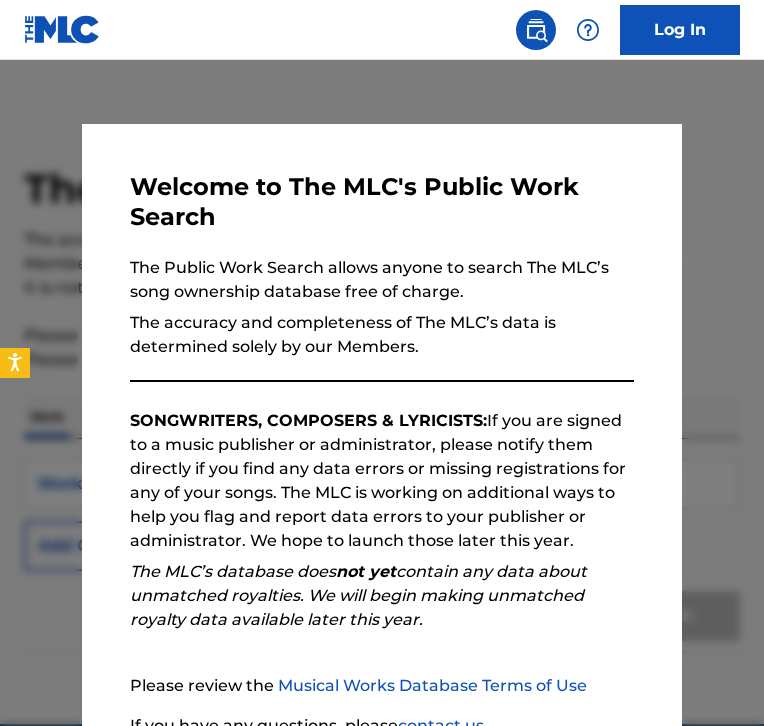 scroll, scrollTop: 0, scrollLeft: 0, axis: both 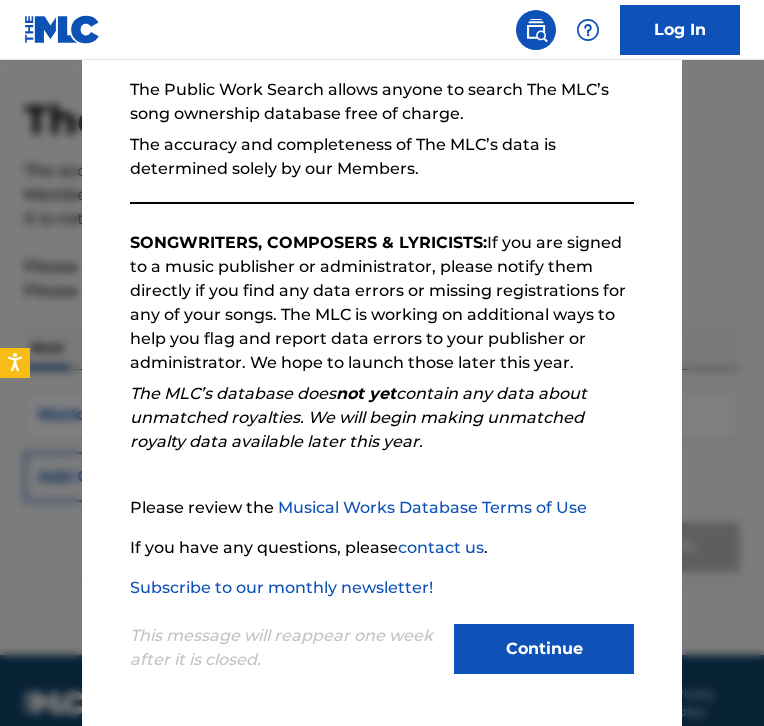 click on "Continue" at bounding box center [544, 649] 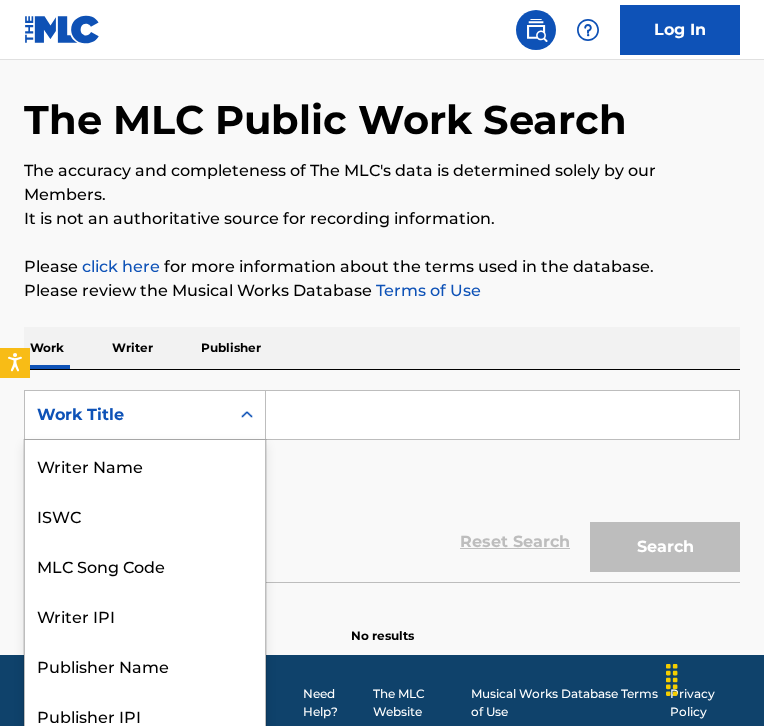 click on "Work Title" at bounding box center (127, 415) 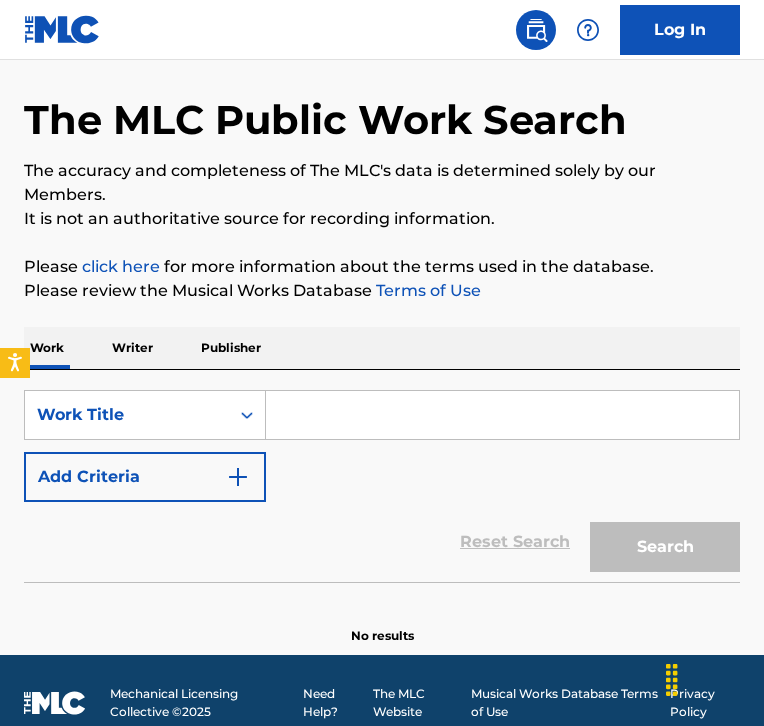 click on "Work Title" at bounding box center (127, 415) 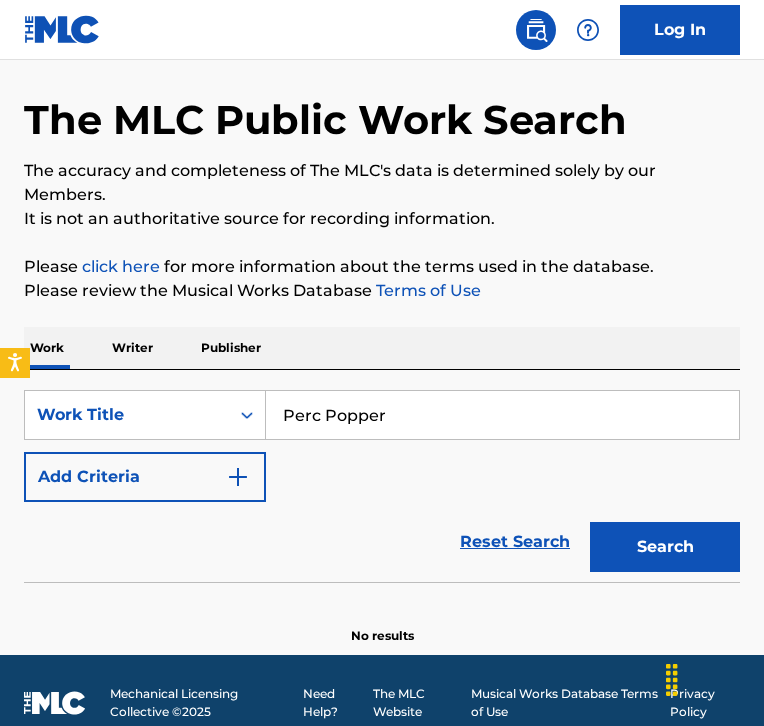 type on "Perc Popper" 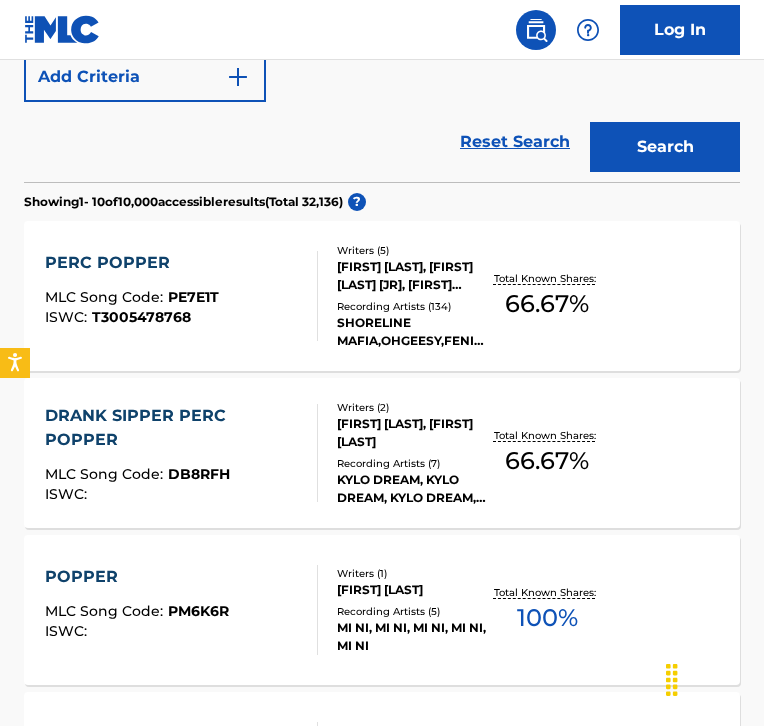 scroll, scrollTop: 468, scrollLeft: 0, axis: vertical 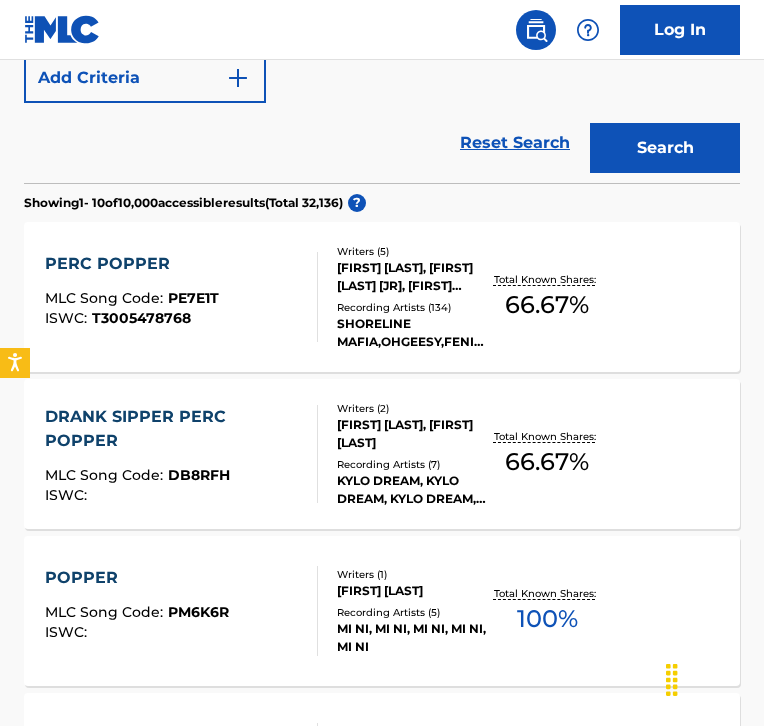 click on "[FIRST] [LAST], [FIRST] [LAST] [JR], [FIRST] [LAST], [FIRST] [LAST], [FIRST] [LAST]" at bounding box center [412, 277] 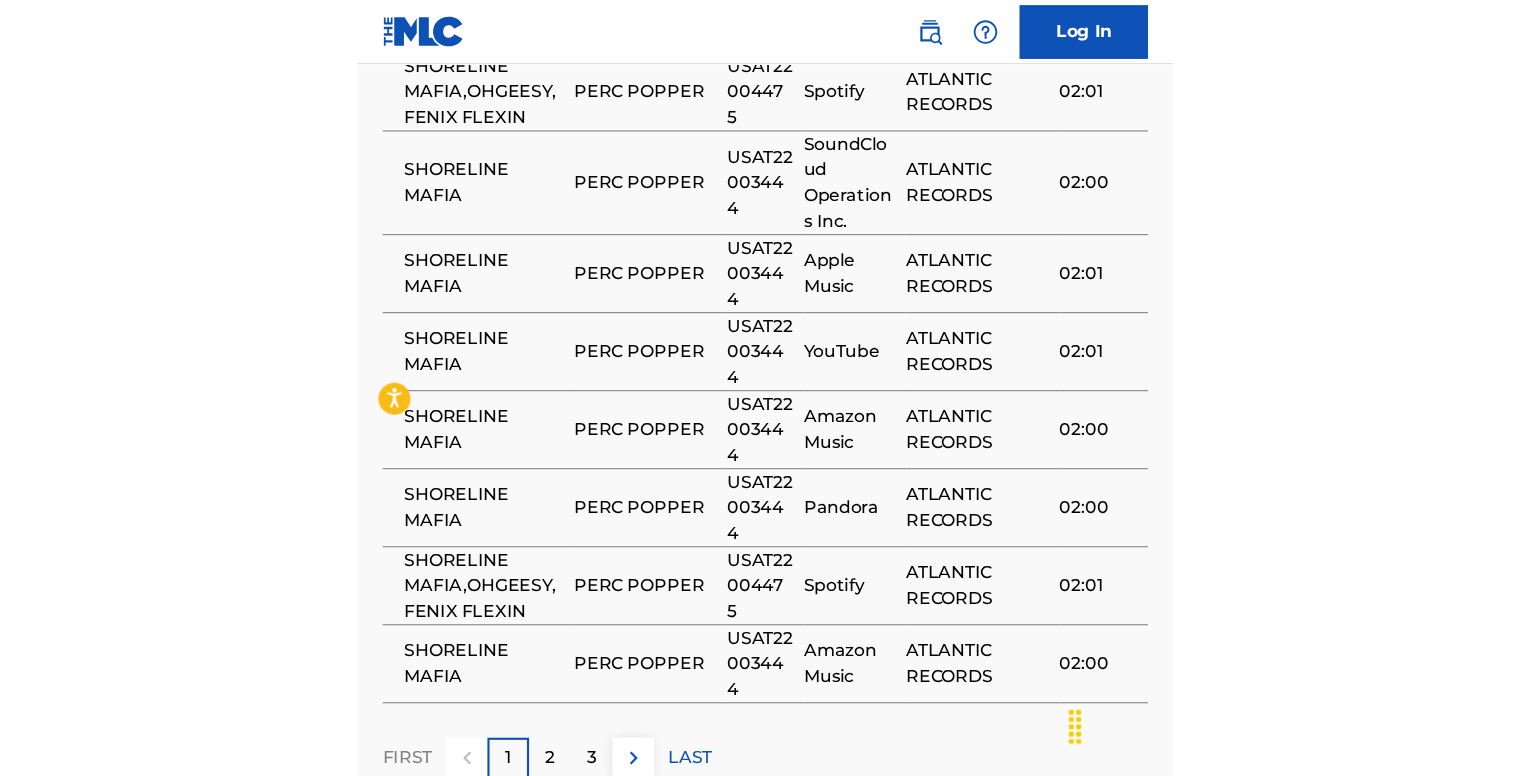scroll, scrollTop: 2054, scrollLeft: 0, axis: vertical 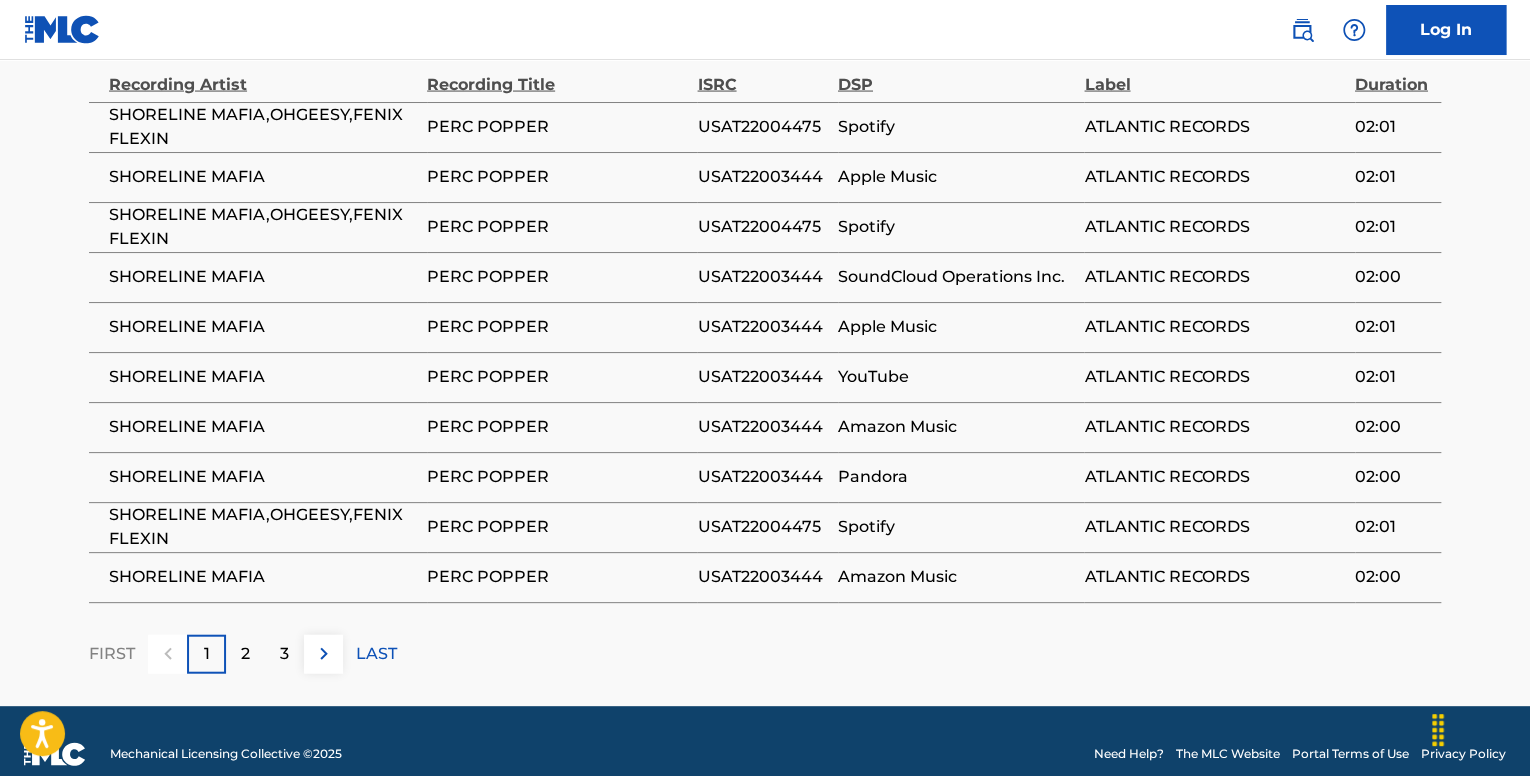 click on "2" at bounding box center (245, 654) 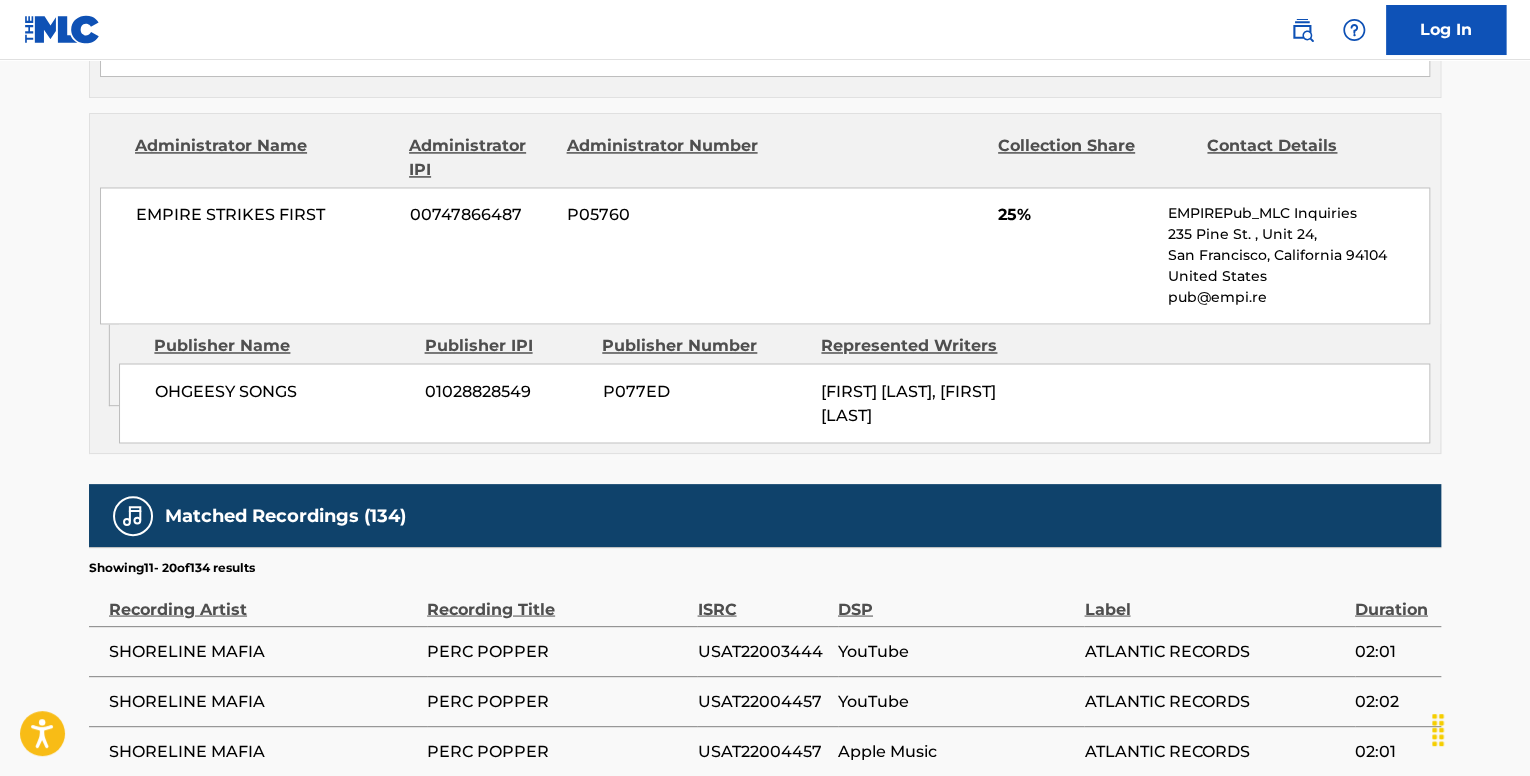 scroll, scrollTop: 2054, scrollLeft: 0, axis: vertical 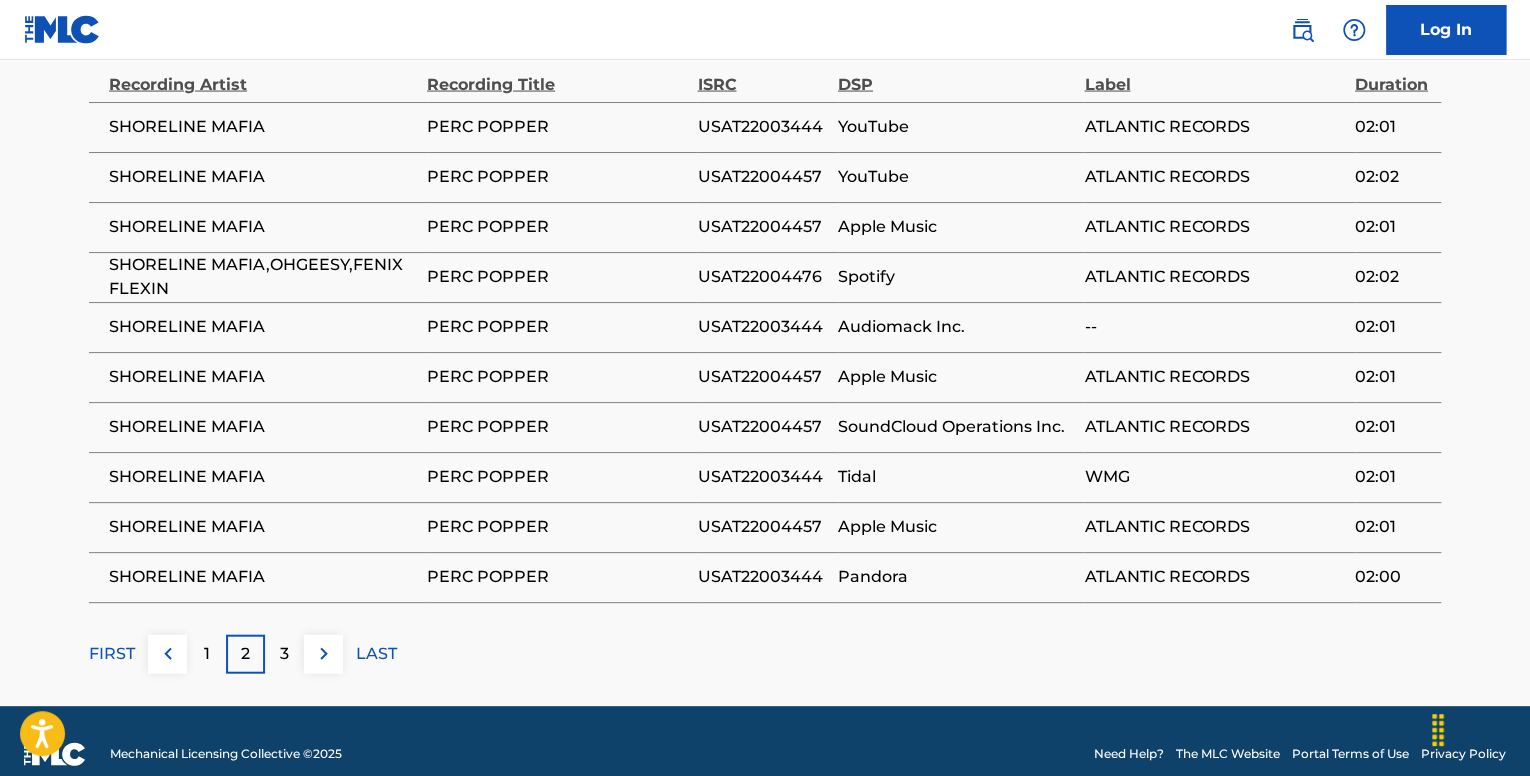 click on "3" at bounding box center (284, 654) 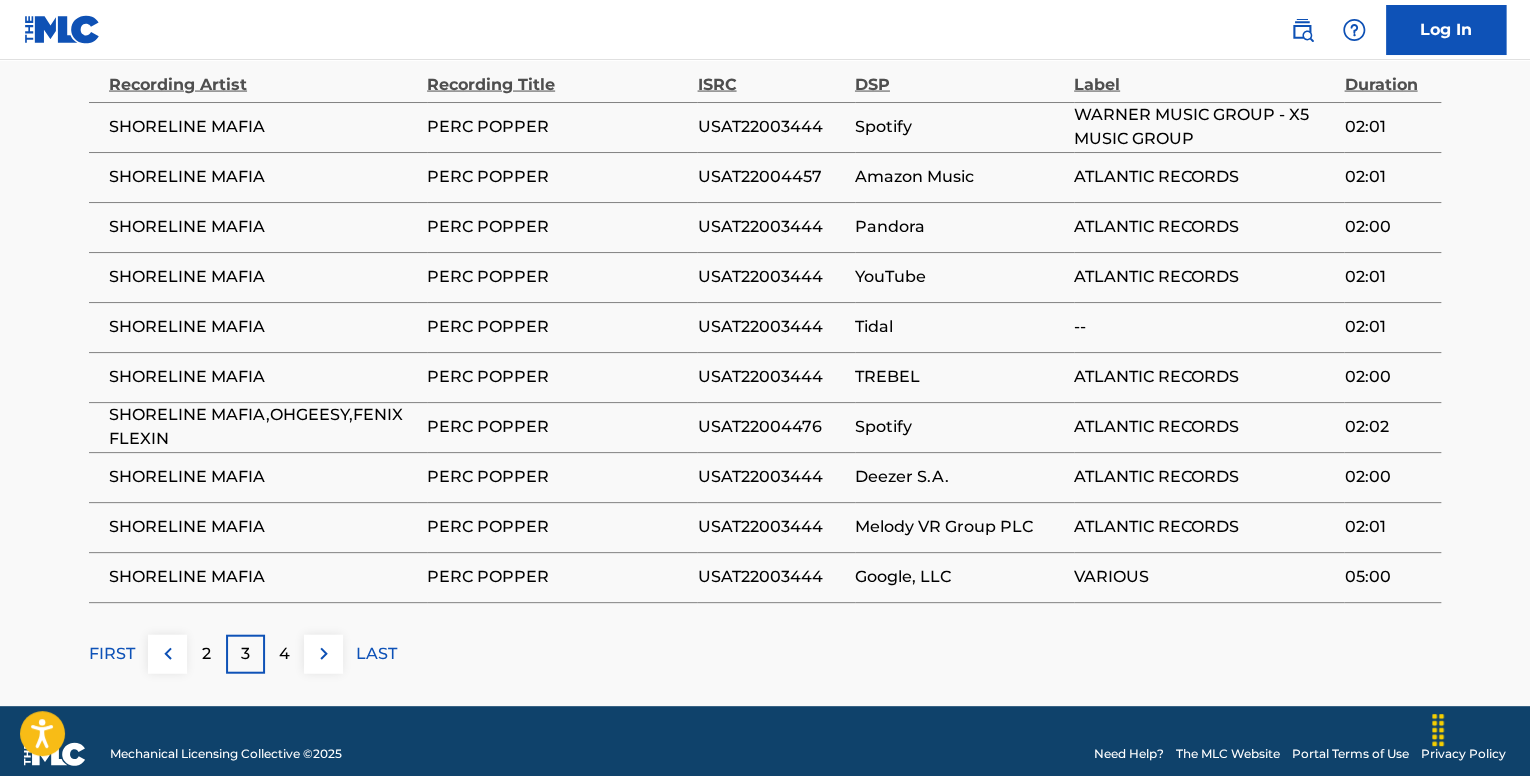 scroll, scrollTop: 1993, scrollLeft: 0, axis: vertical 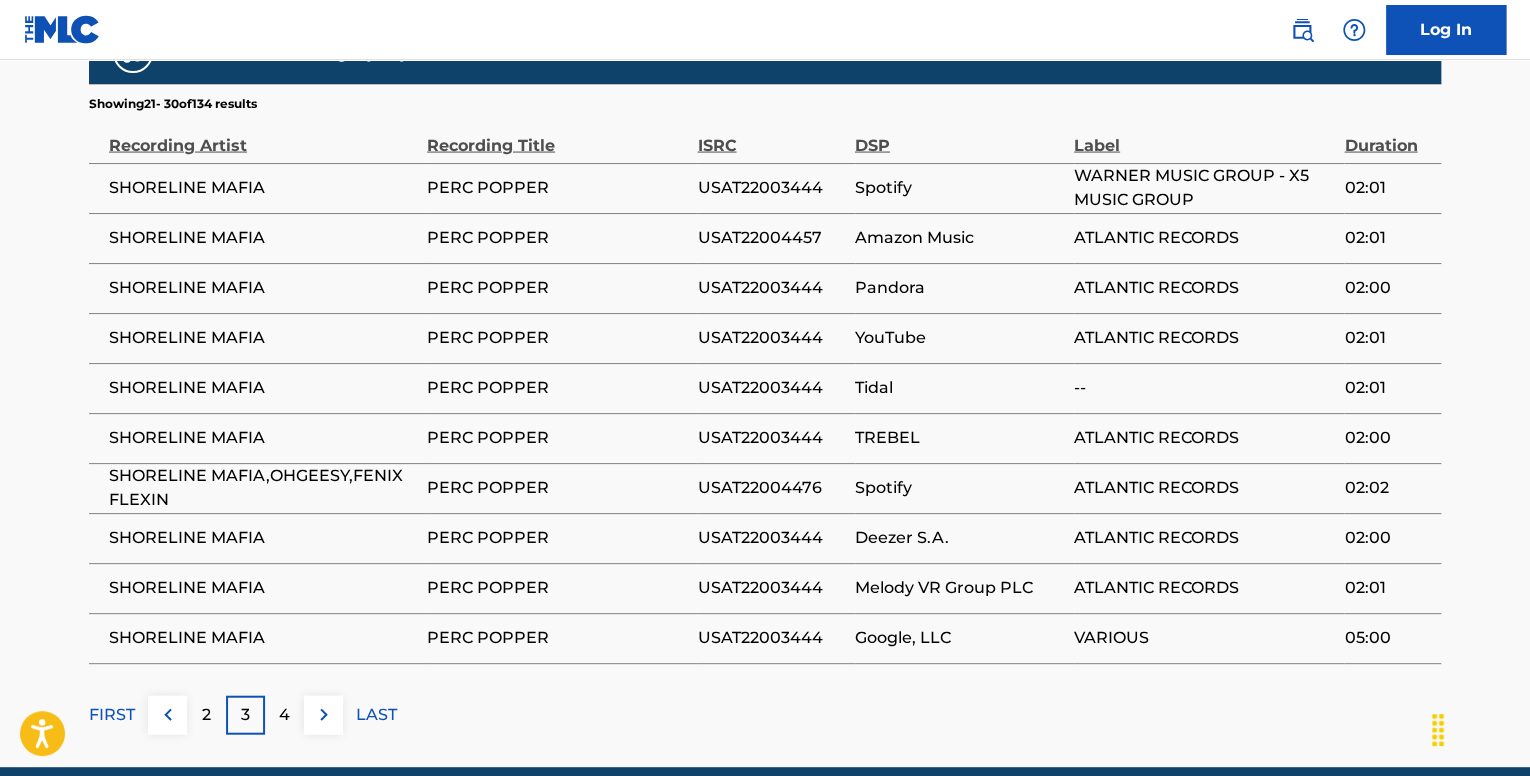 click at bounding box center (167, 715) 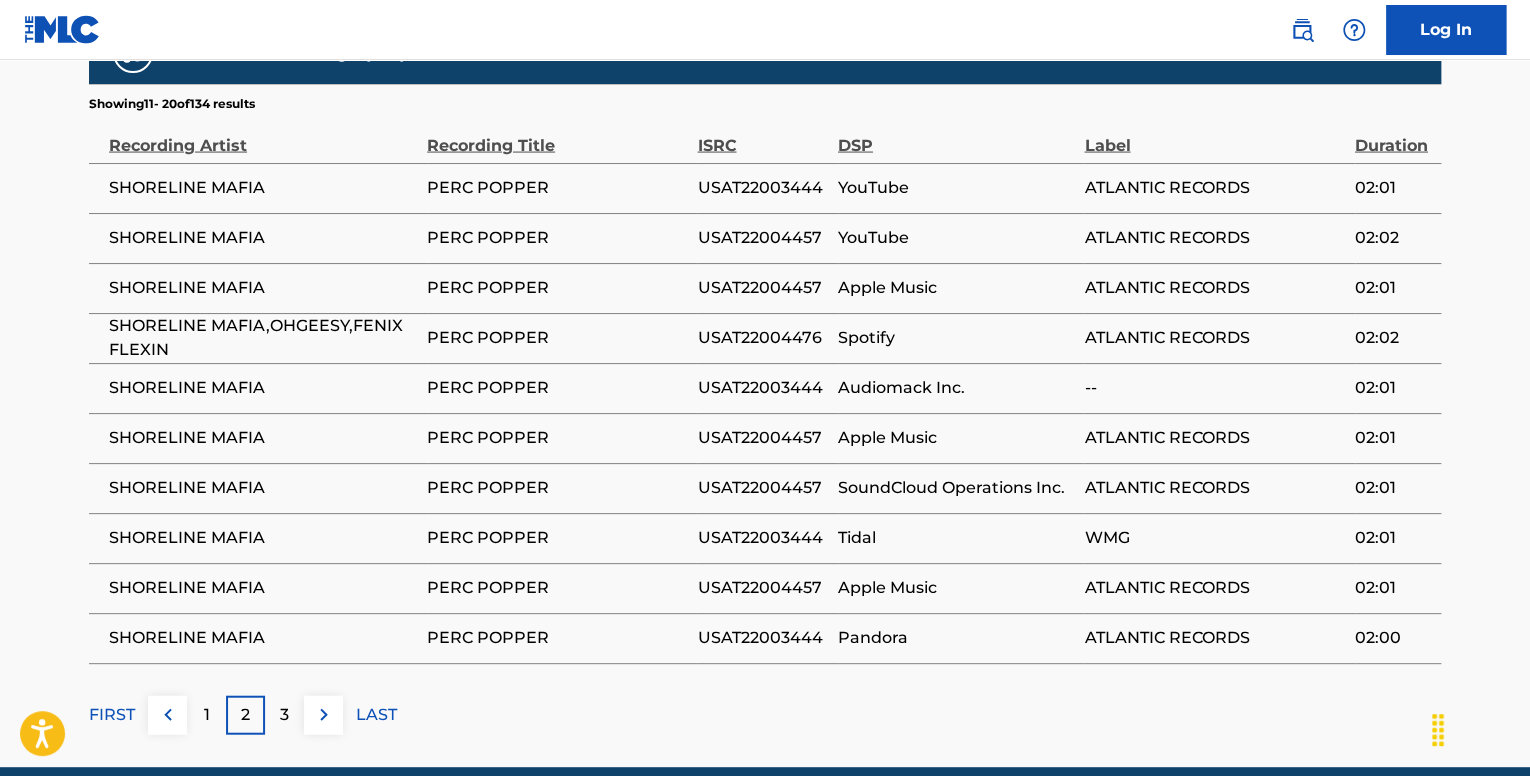click on "1" at bounding box center (206, 715) 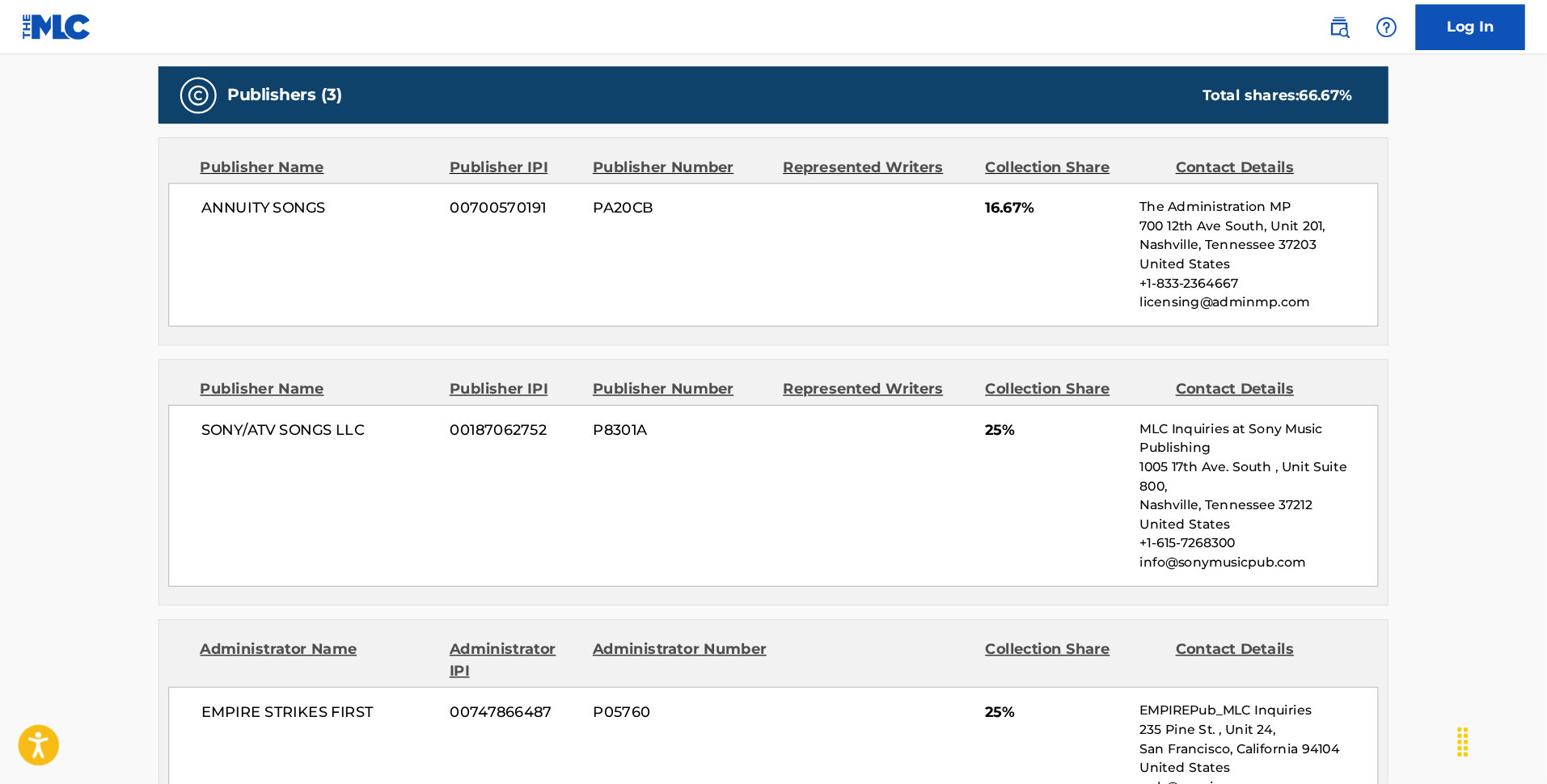 scroll, scrollTop: 778, scrollLeft: 0, axis: vertical 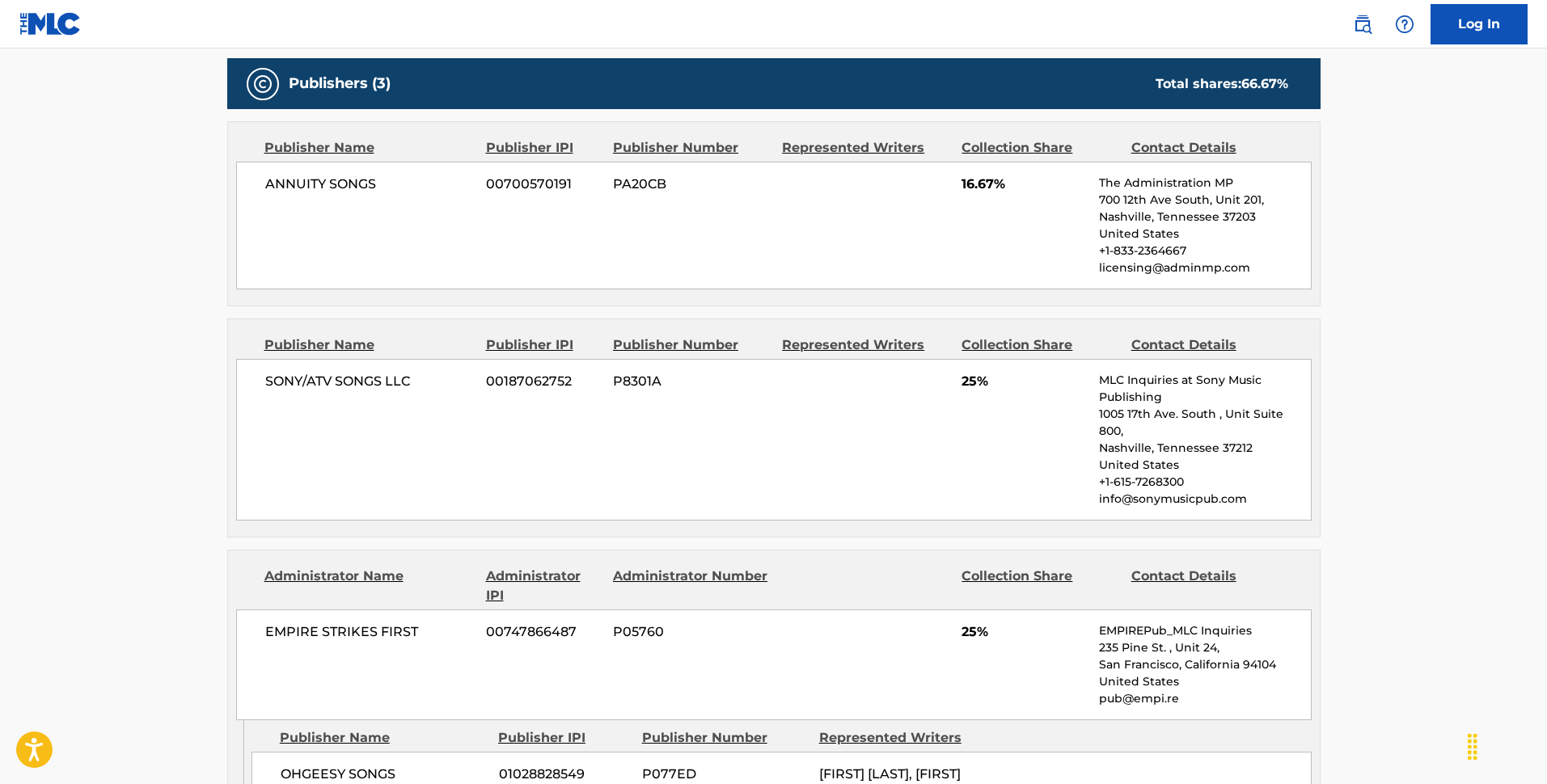 drag, startPoint x: 1032, startPoint y: 3, endPoint x: 1027, endPoint y: 403, distance: 400.03125 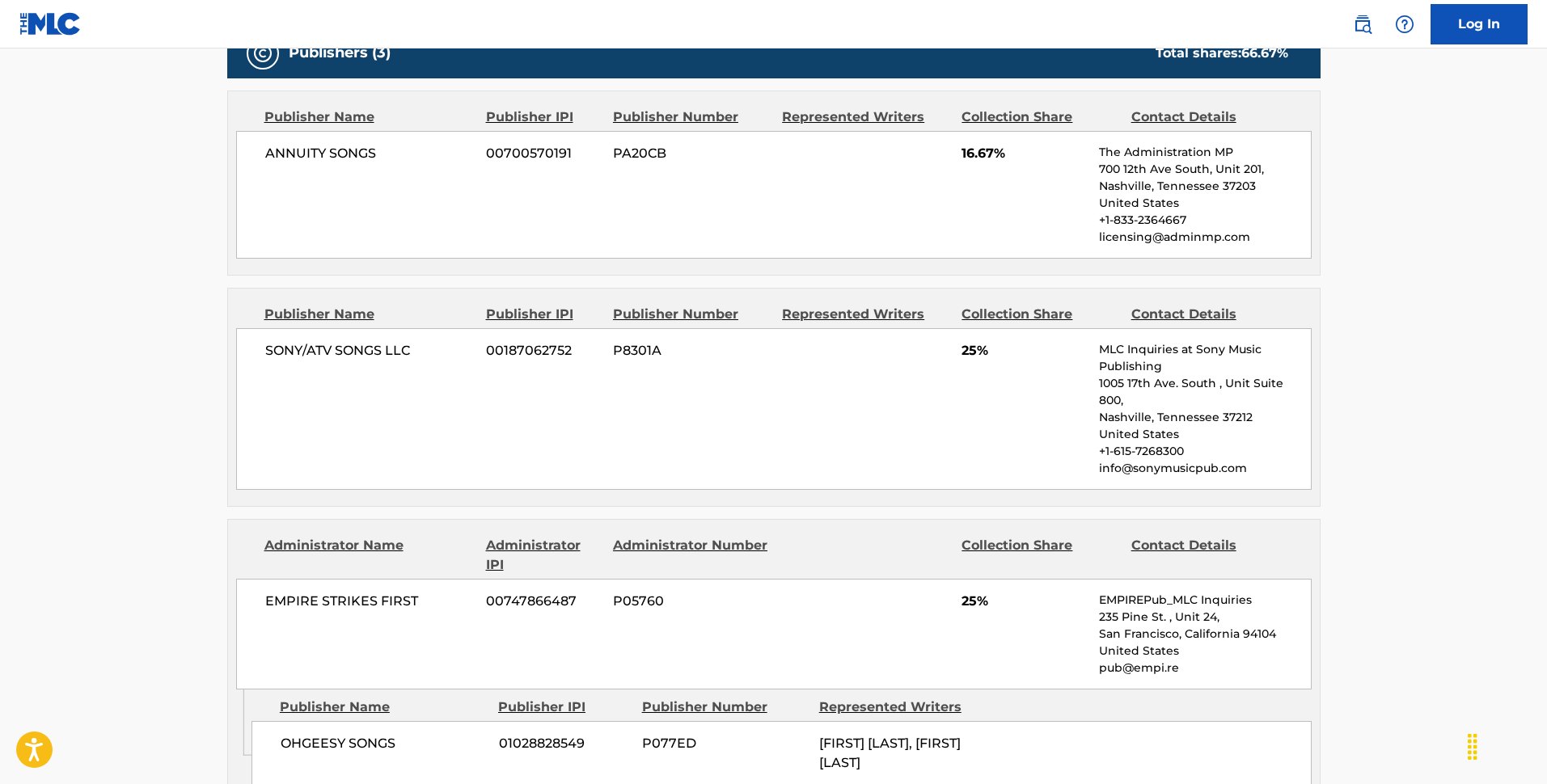 scroll, scrollTop: 0, scrollLeft: 0, axis: both 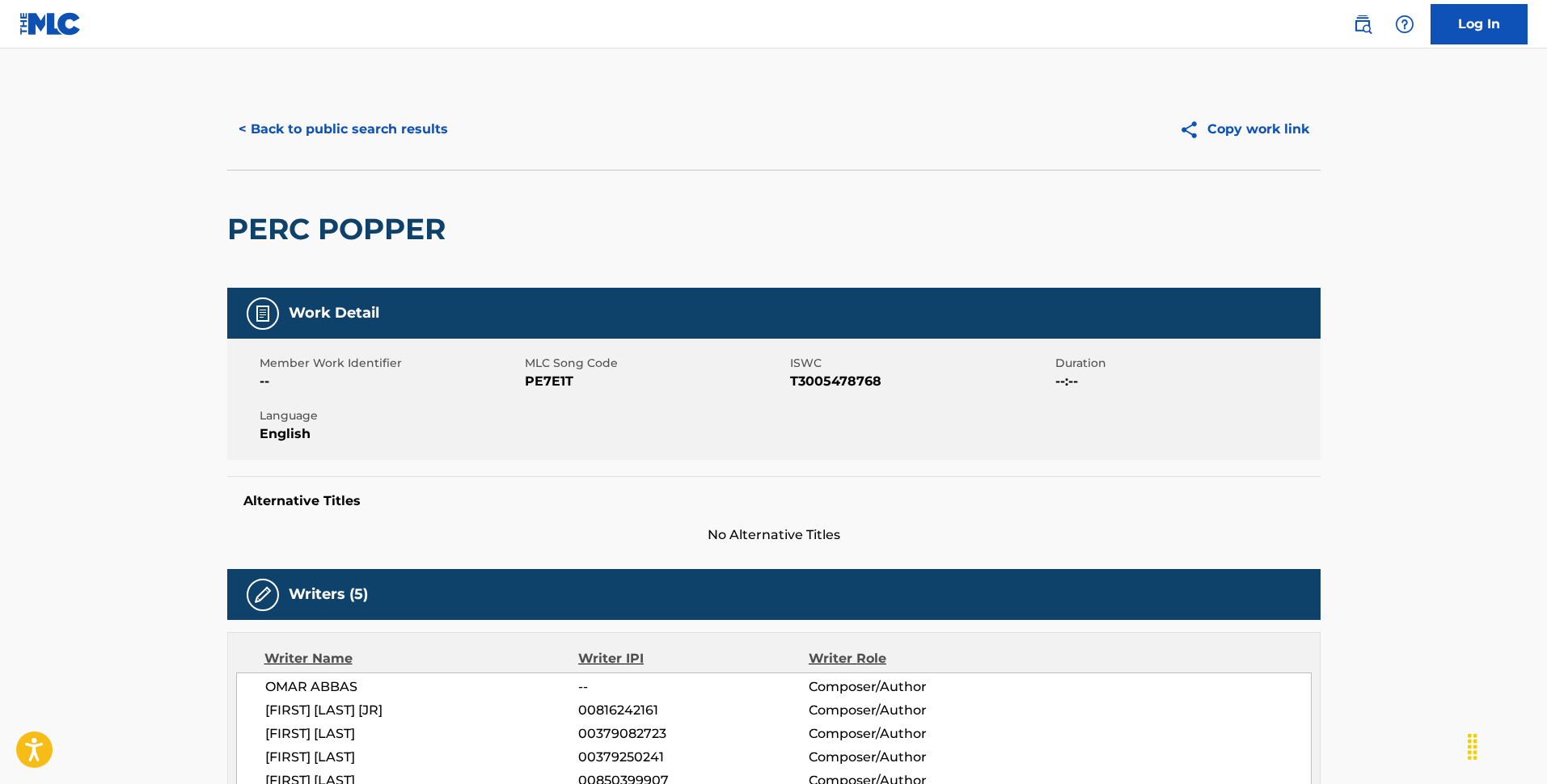 click on "Copy work link" at bounding box center (1244, 129) 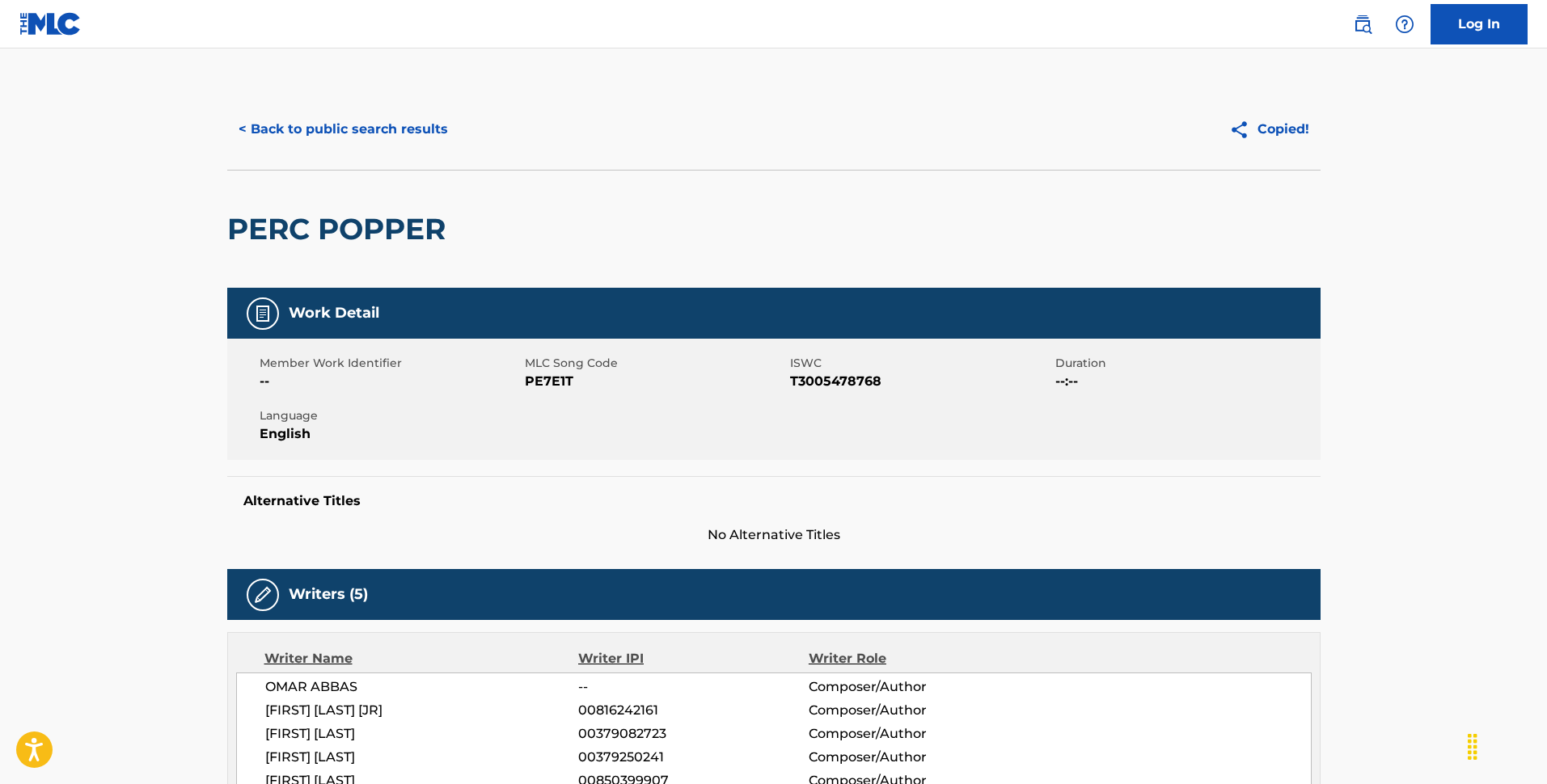 click on "< Back to public search results" at bounding box center [343, 129] 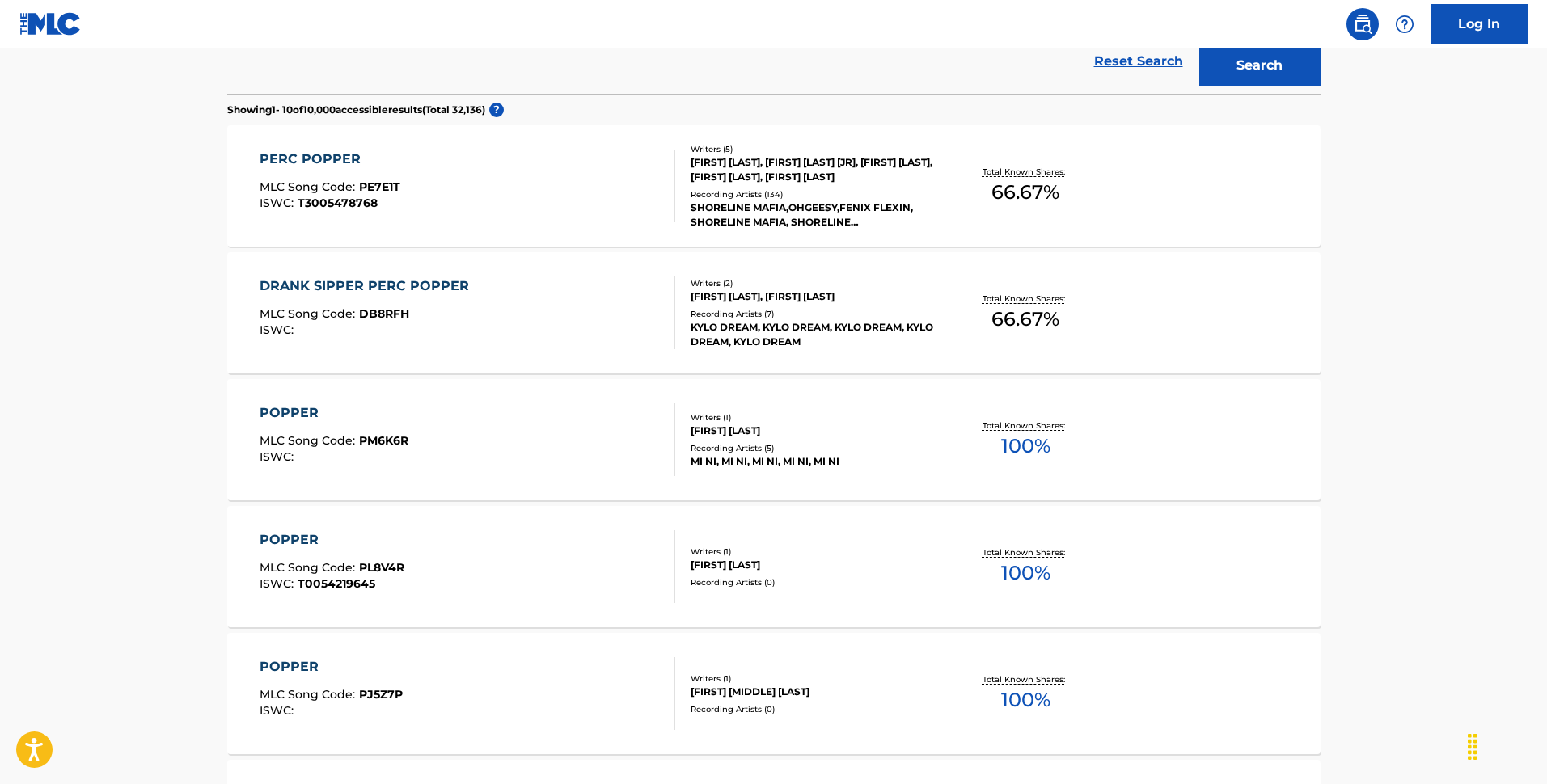 scroll, scrollTop: 0, scrollLeft: 0, axis: both 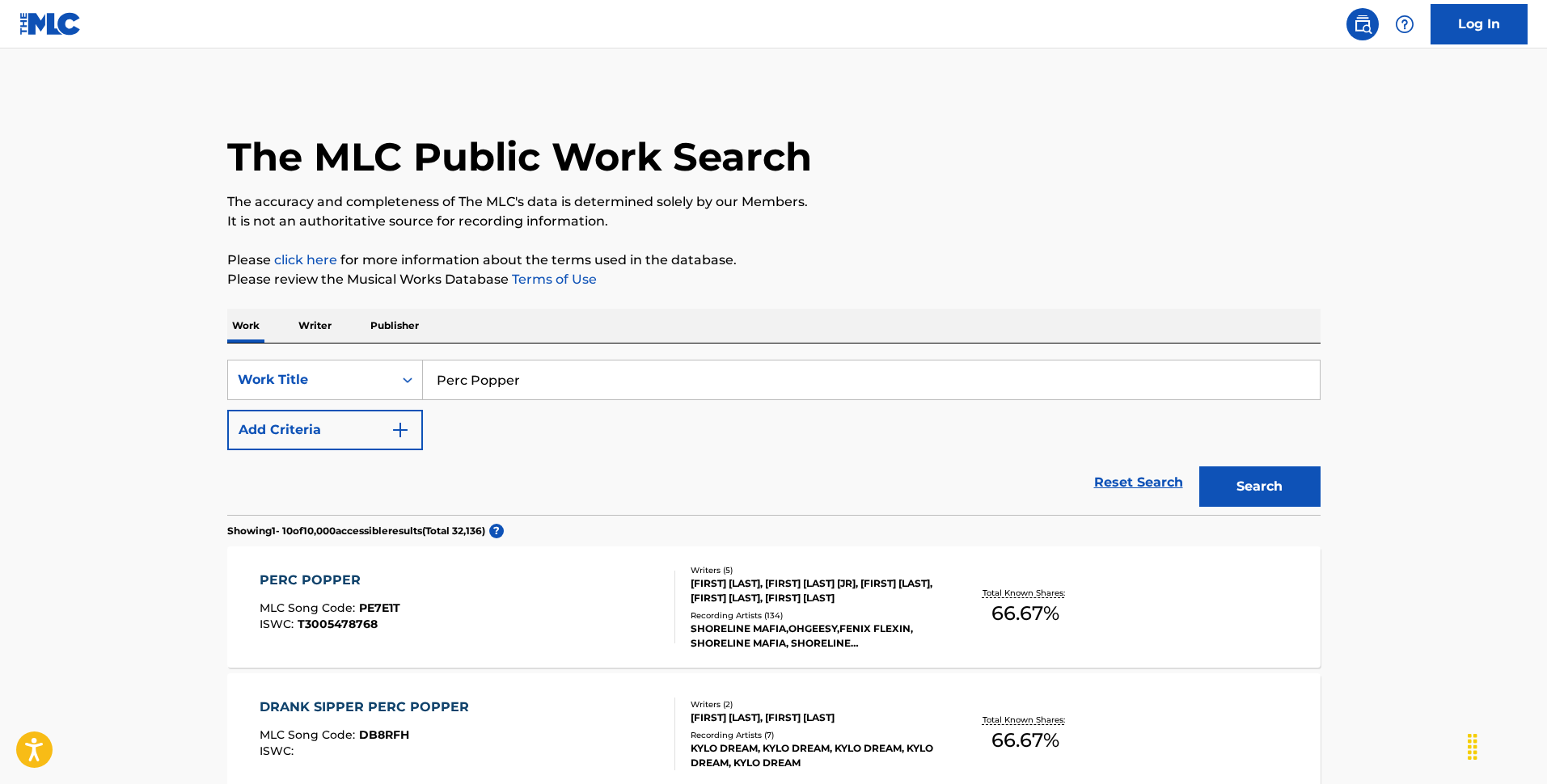 click at bounding box center [50, 23] 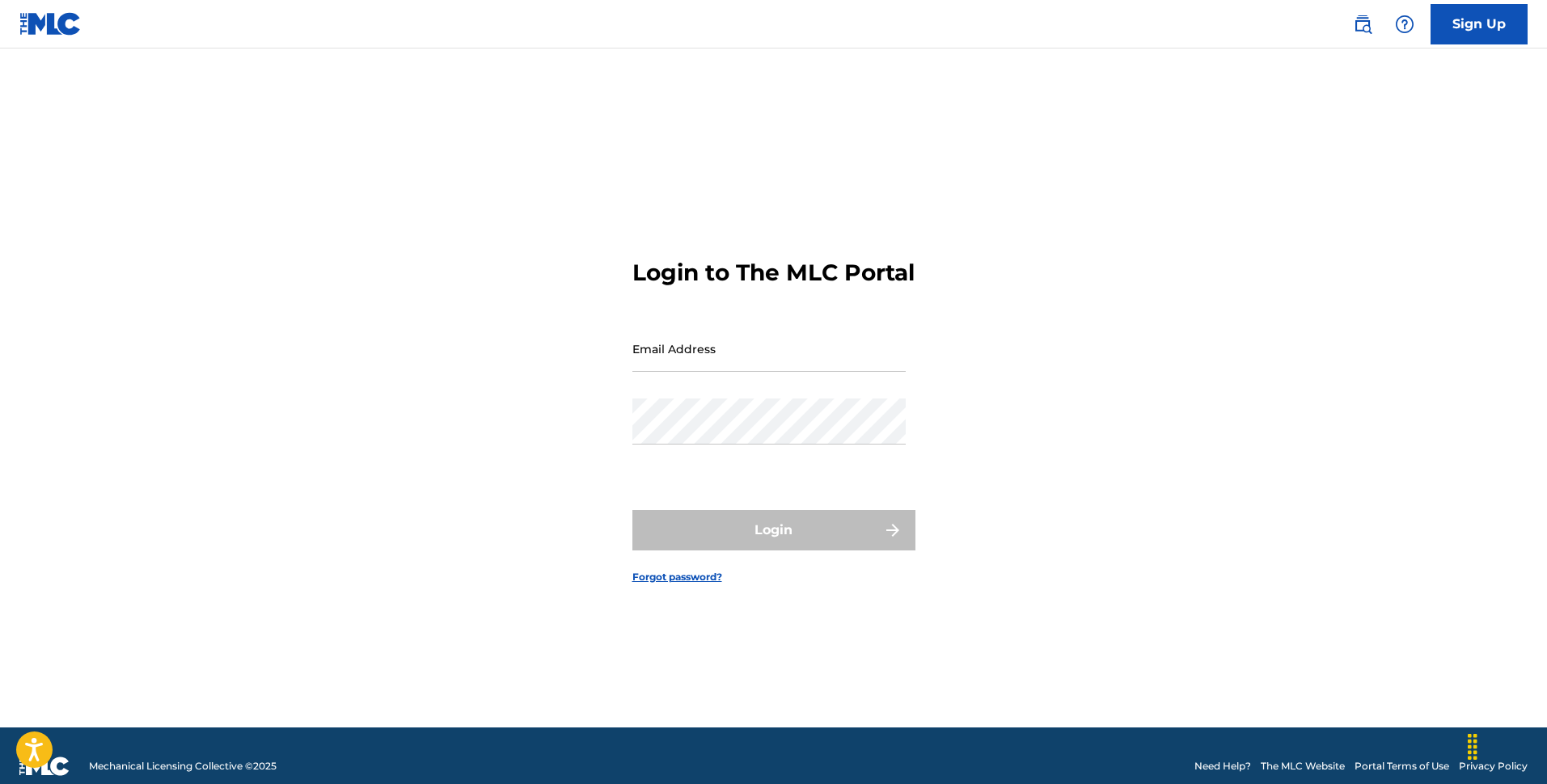 click on "Sign Up" at bounding box center (1479, 24) 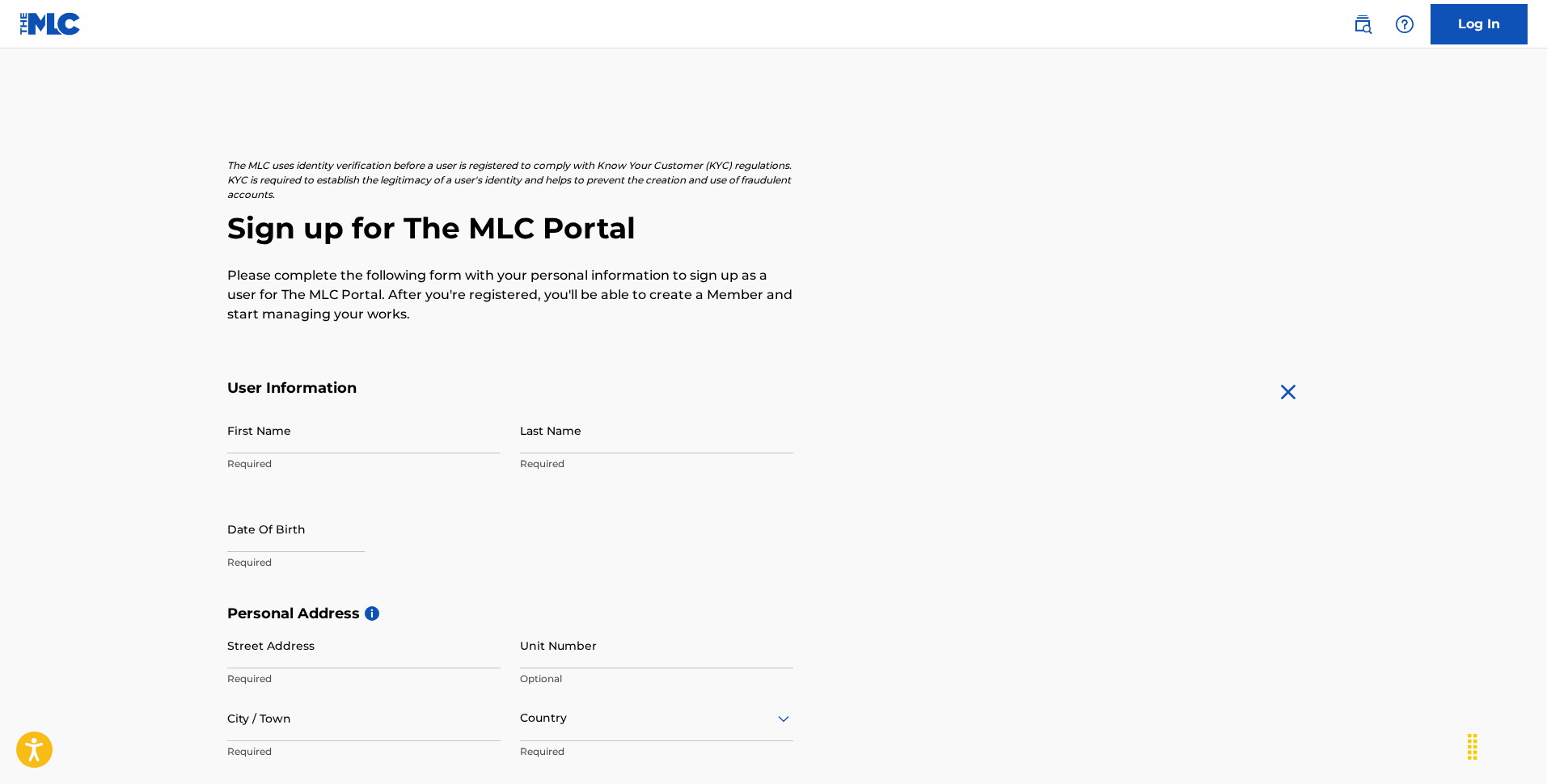 click on "First Name" at bounding box center [364, 430] 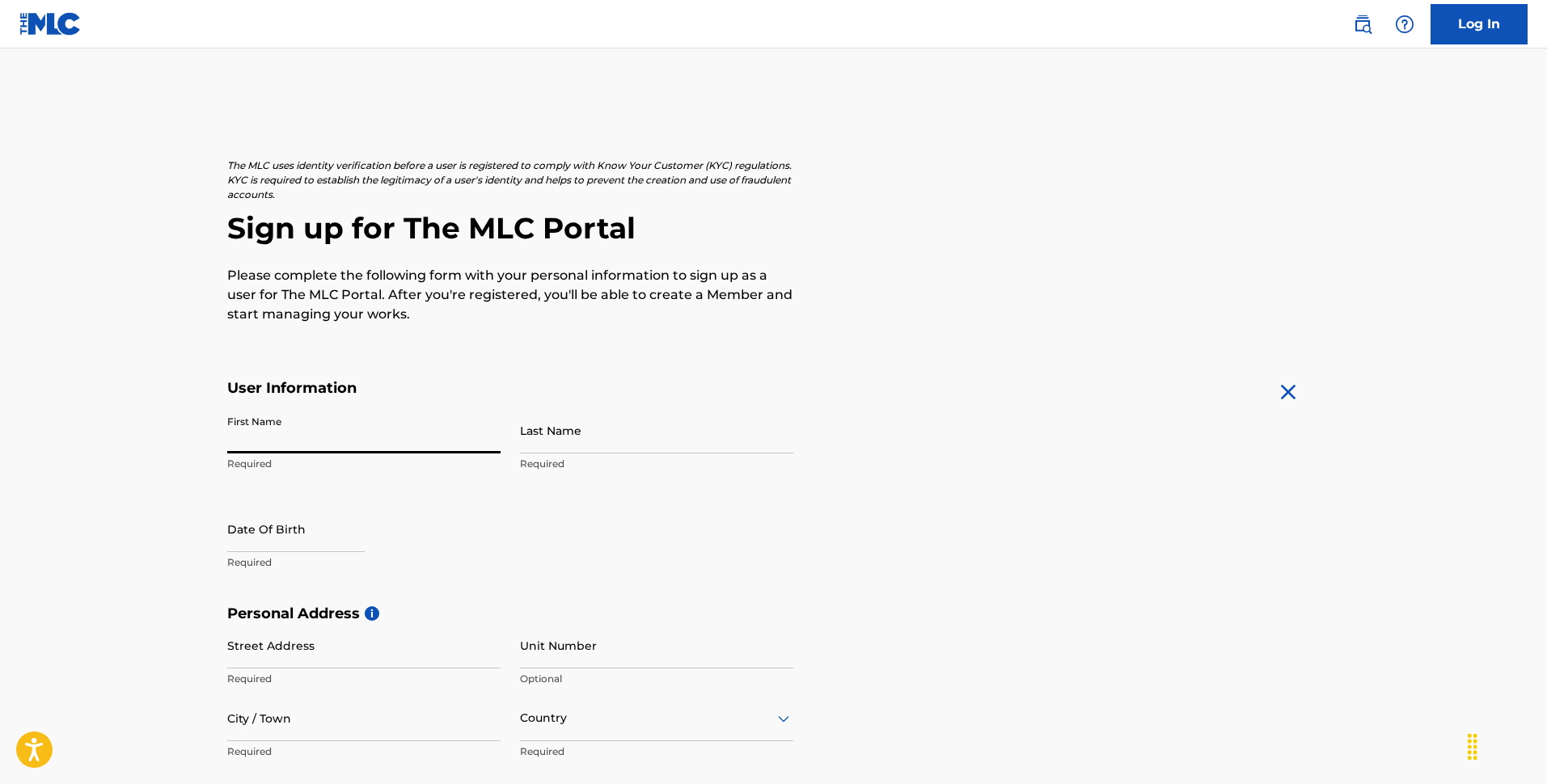 type on "[FIRST]" 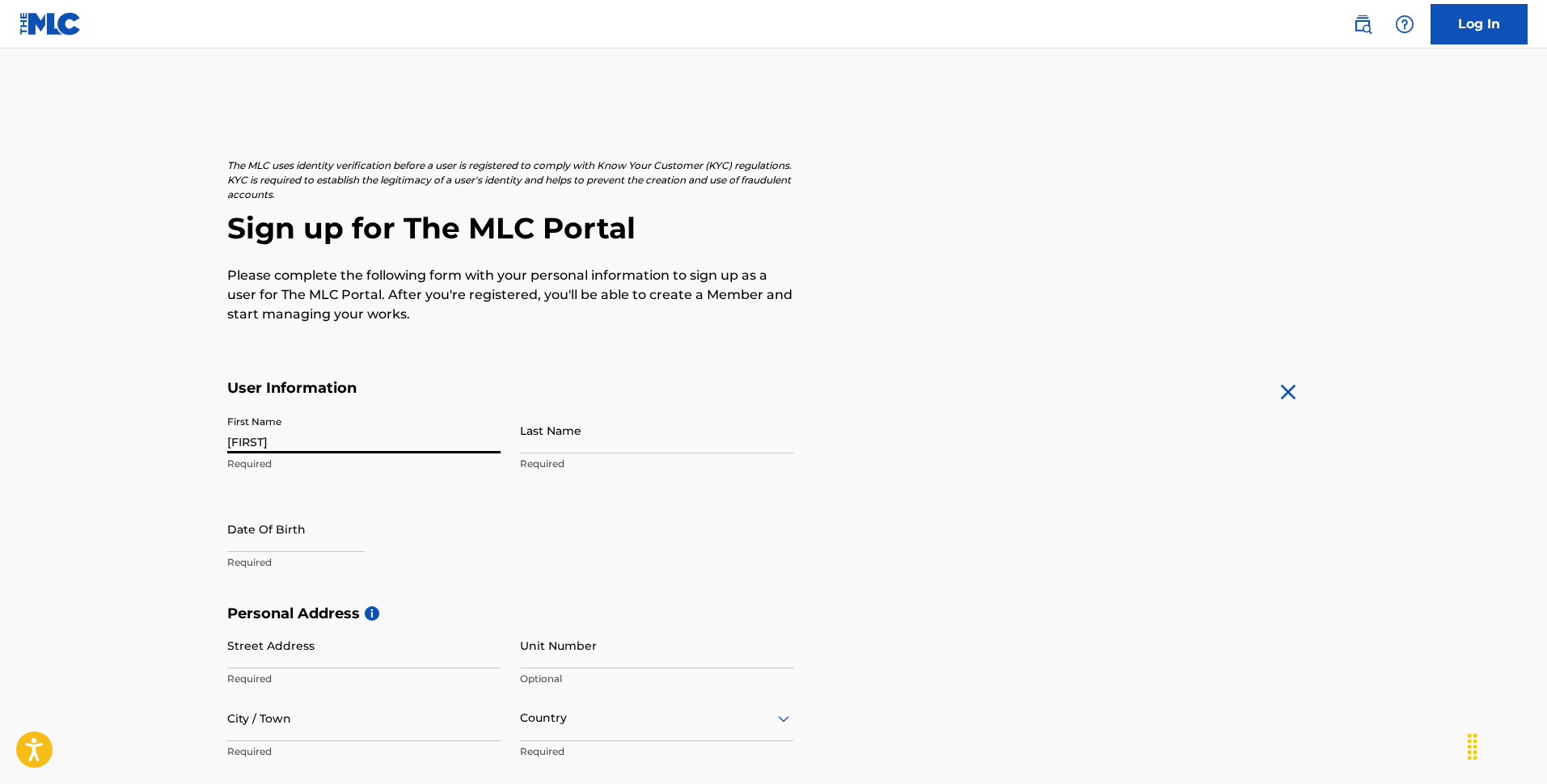 type on "[LAST]" 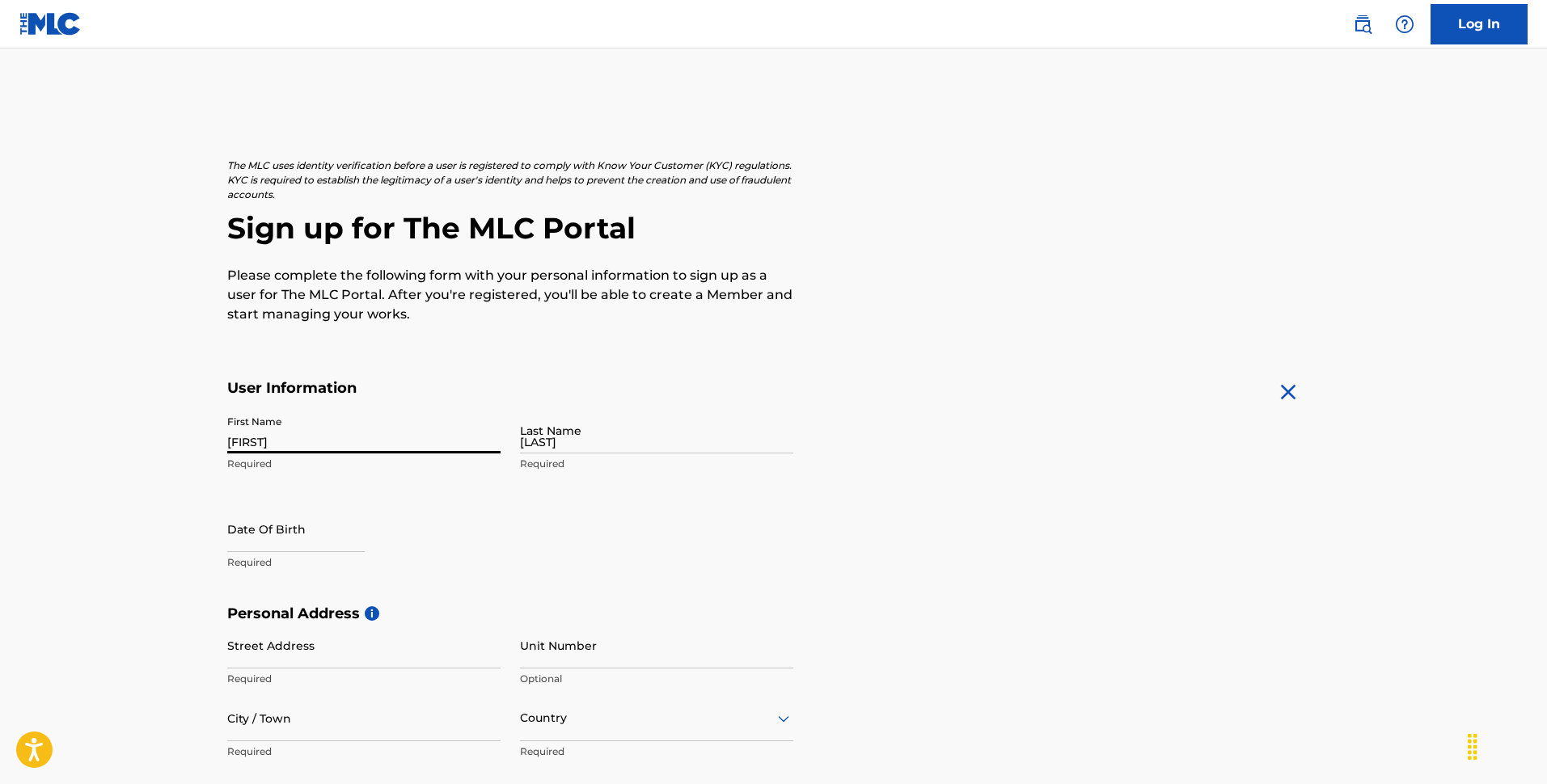 type on "[NUMBER] [STREET_NAME] Ct" 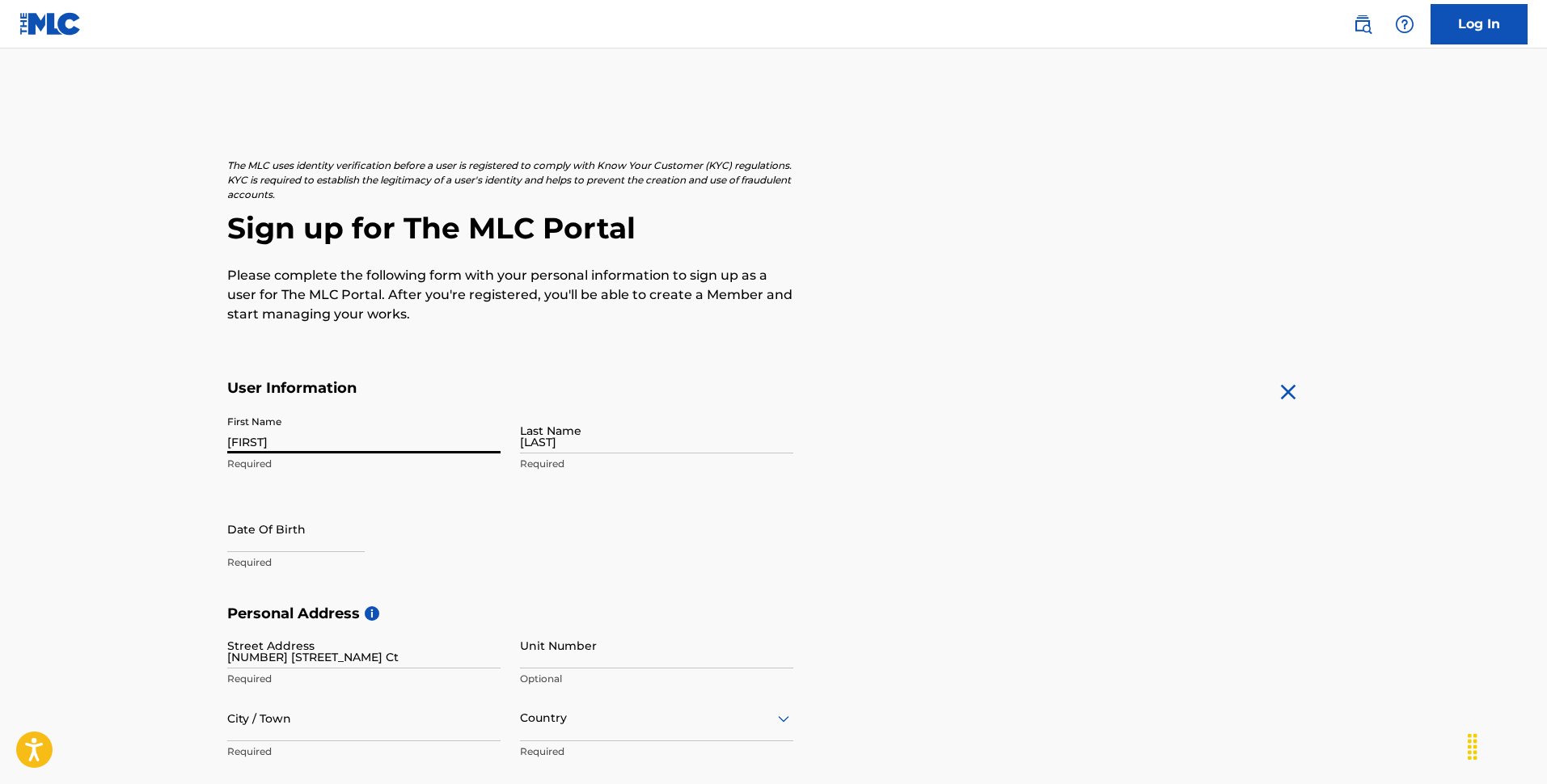type on "[CITY]" 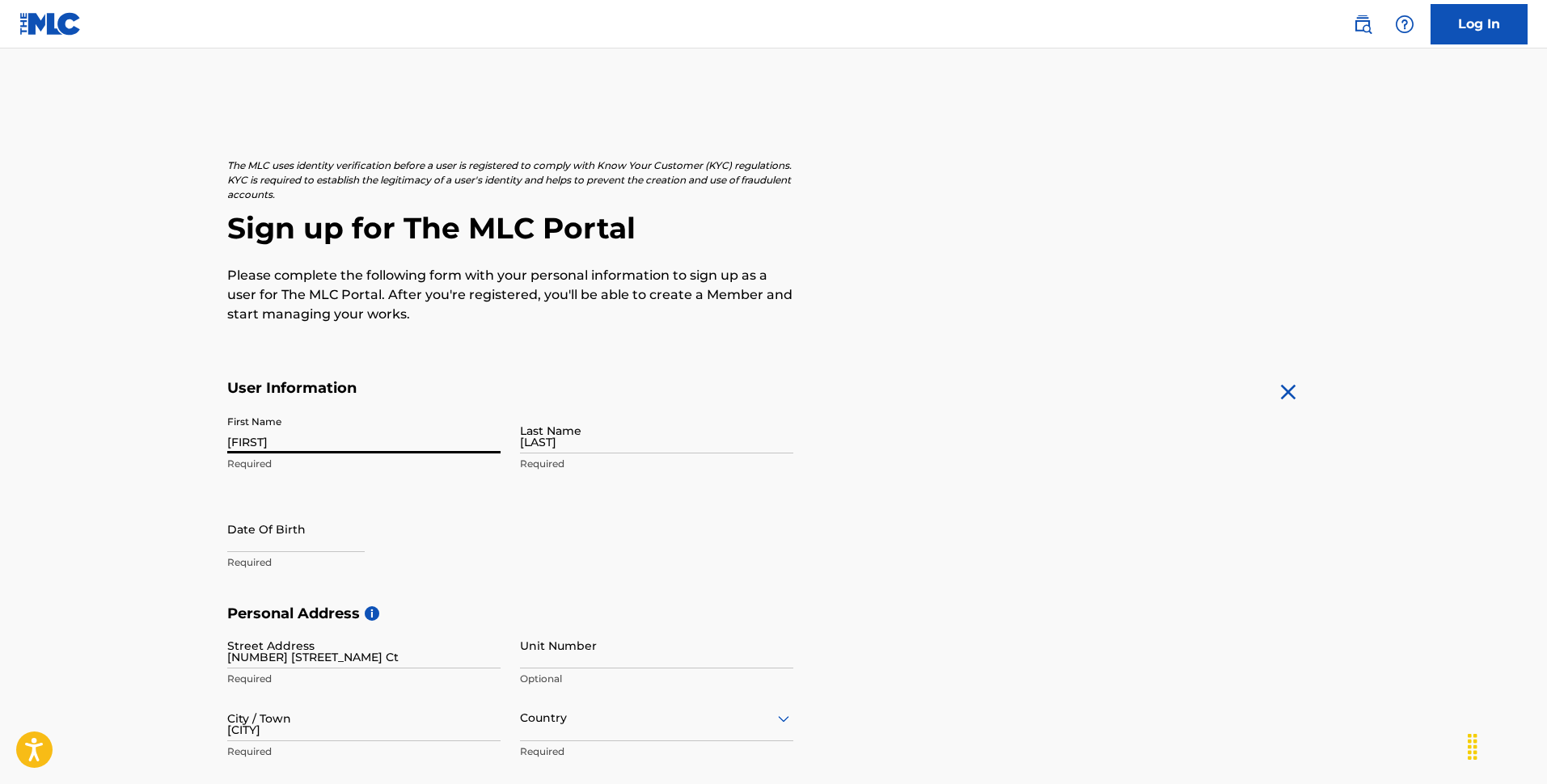 type on "United States" 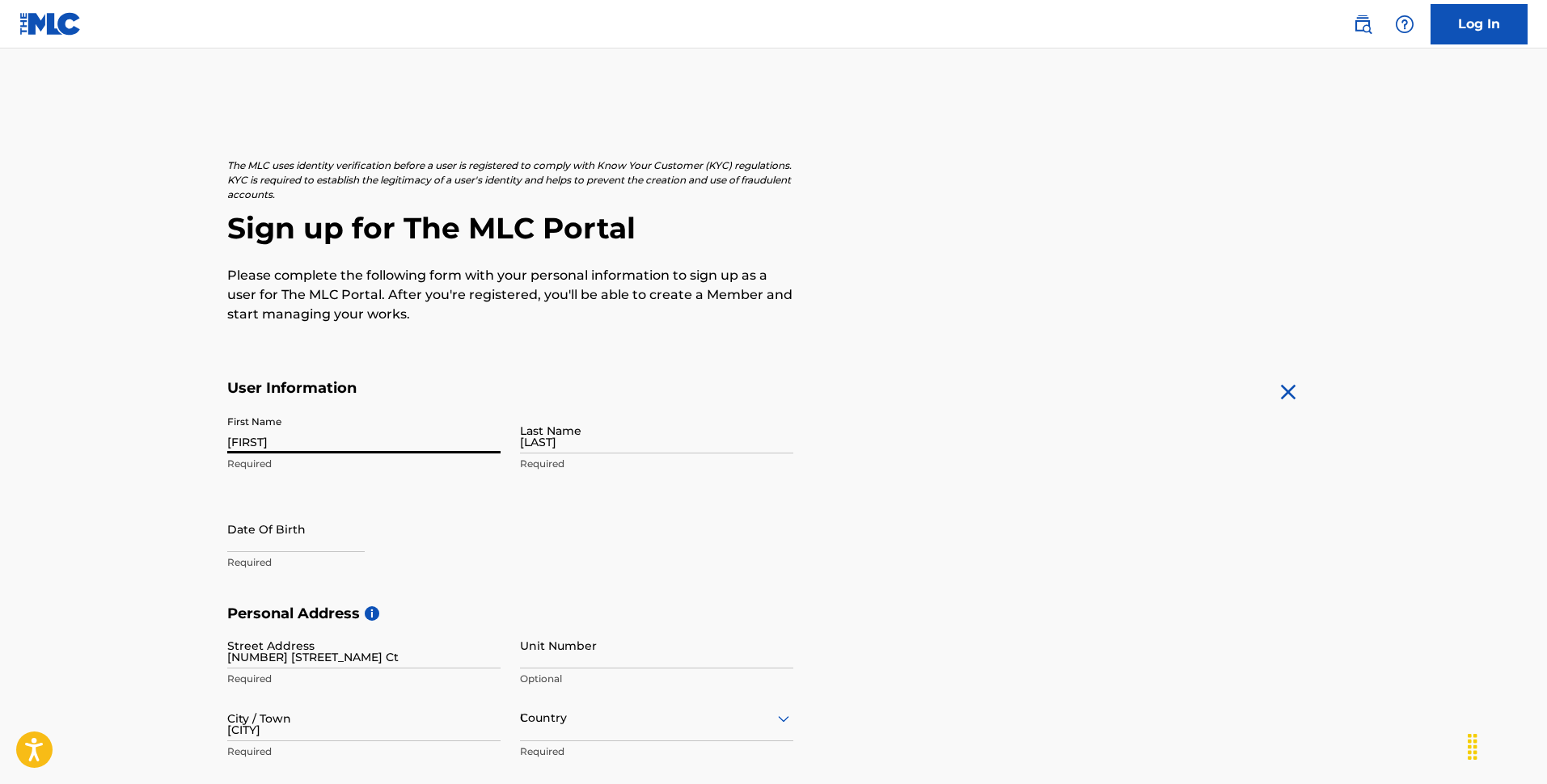 type on "CA" 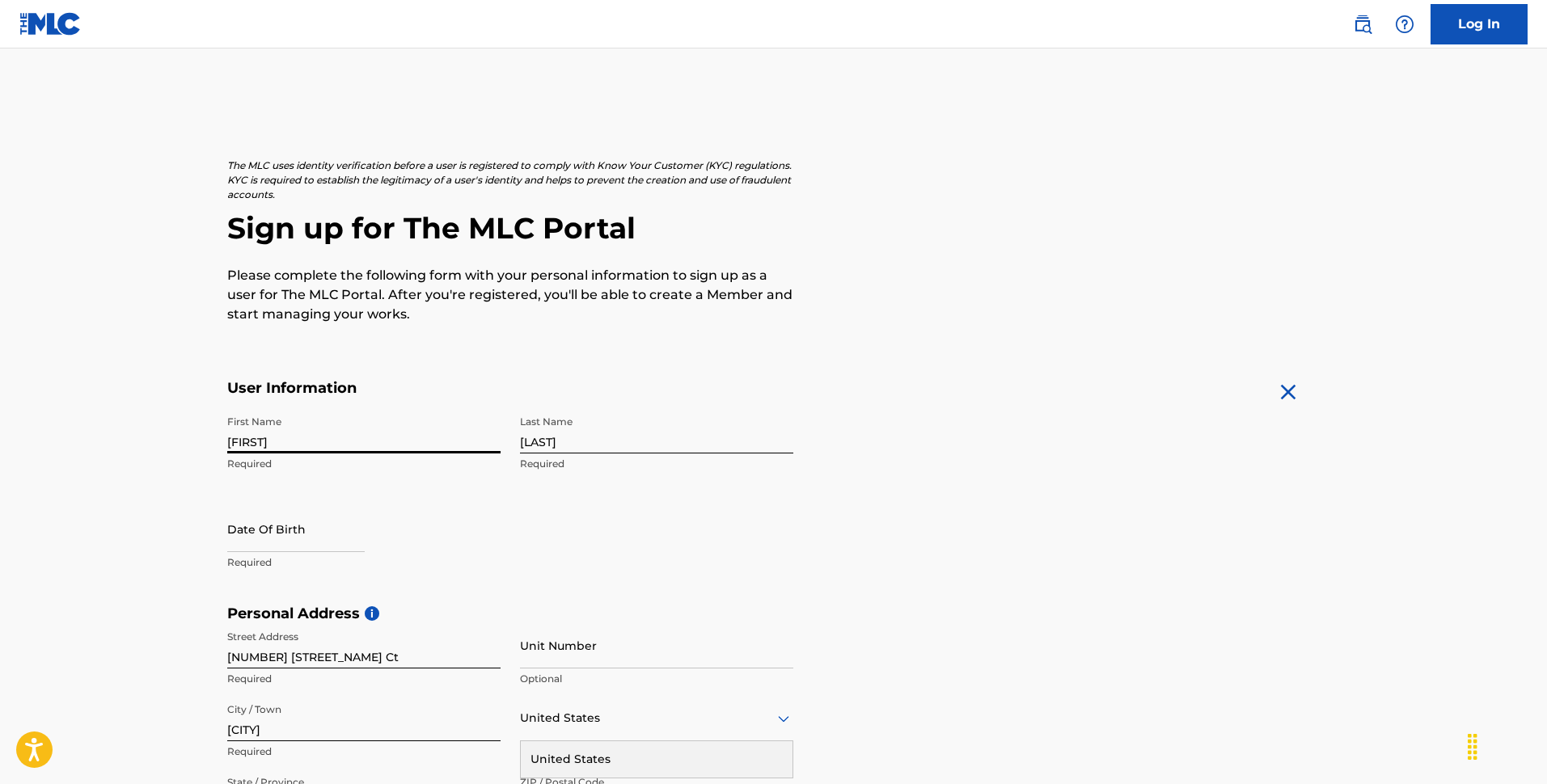 select on "7" 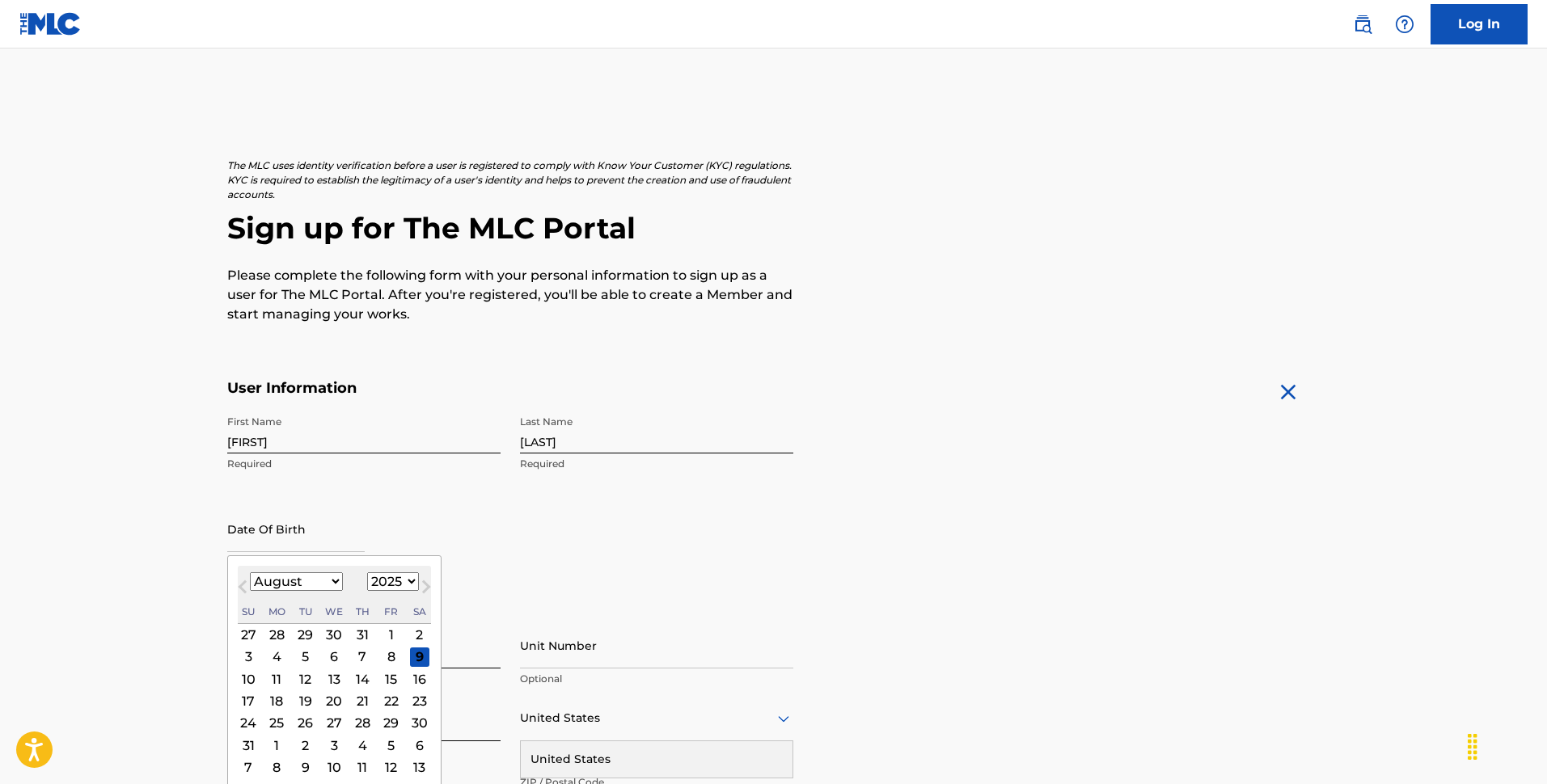 click at bounding box center (296, 529) 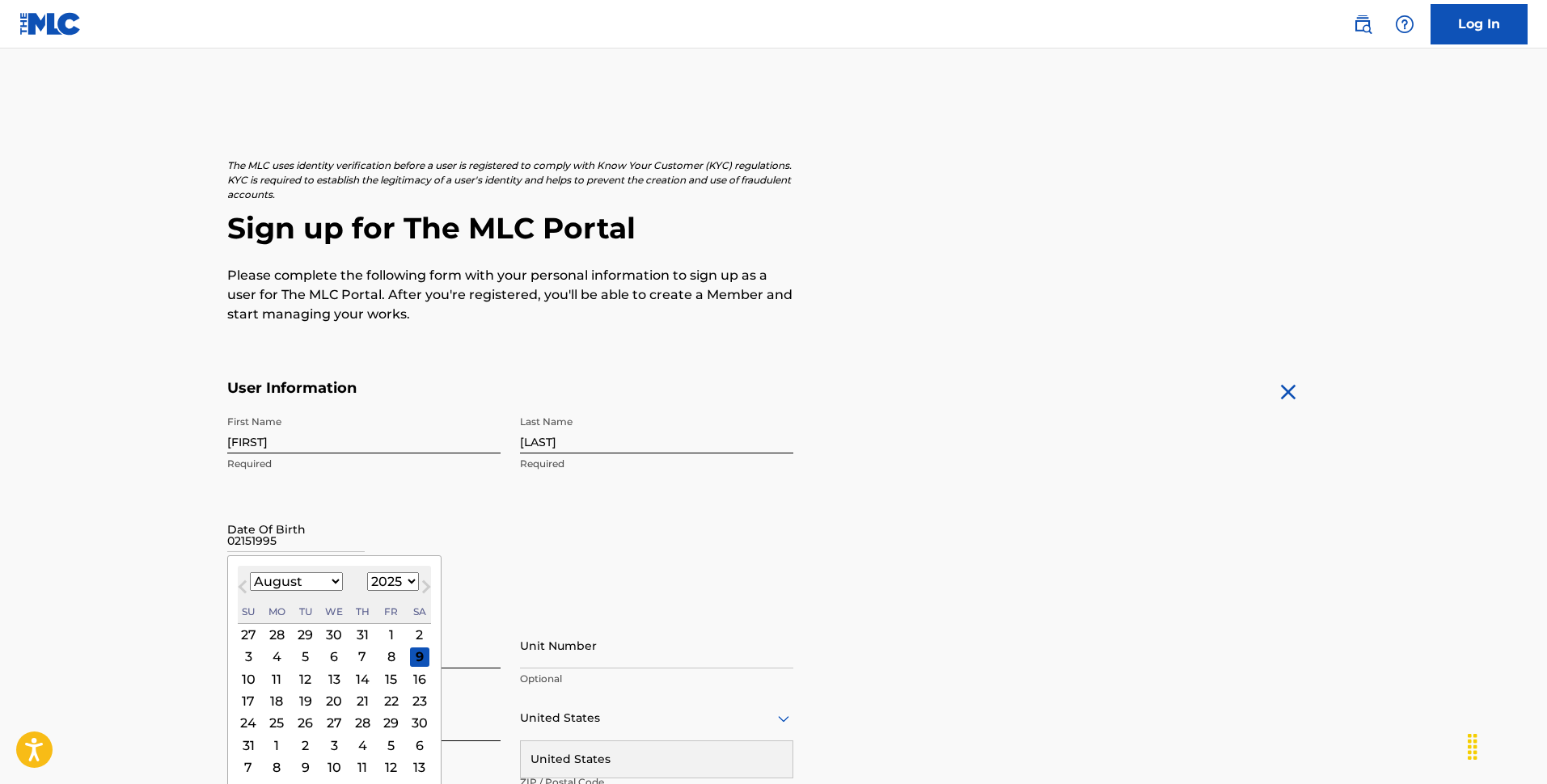 type on "02151995" 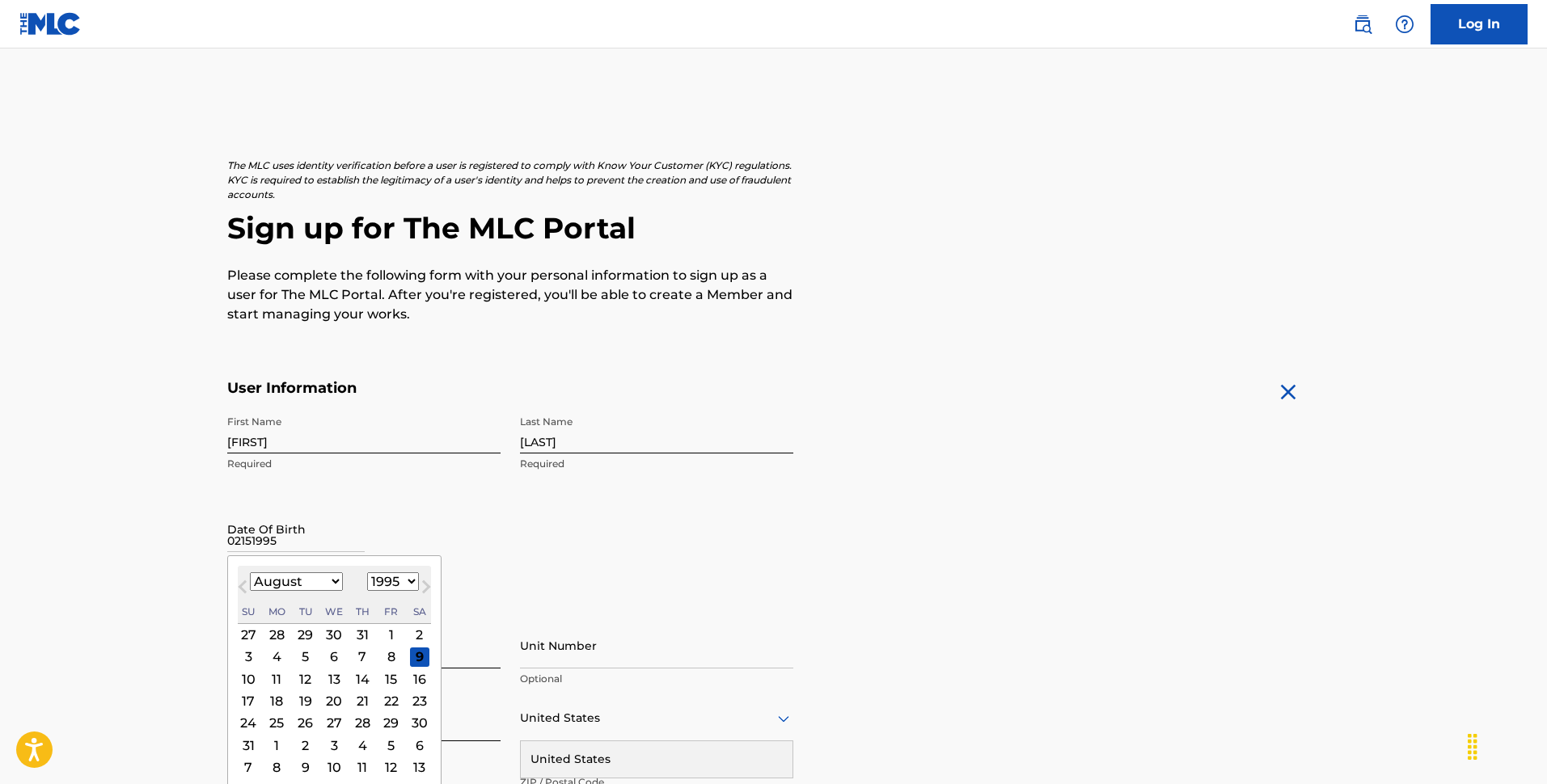 click on "1899 1900 1901 1902 1903 1904 1905 1906 1907 1908 1909 1910 1911 1912 1913 1914 1915 1916 1917 1918 1919 1920 1921 1922 1923 1924 1925 1926 1927 1928 1929 1930 1931 1932 1933 1934 1935 1936 1937 1938 1939 1940 1941 1942 1943 1944 1945 1946 1947 1948 1949 1950 1951 1952 1953 1954 1955 1956 1957 1958 1959 1960 1961 1962 1963 1964 1965 1966 1967 1968 1969 1970 1971 1972 1973 1974 1975 1976 1977 1978 1979 1980 1981 1982 1983 1984 1985 1986 1987 1988 1989 1990 1991 1992 1993 1994 1995 1996 1997 1998 1999 2000 2001 2002 2003 2004 2005 2006 2007 2008 2009 2010 2011 2012 2013 2014 2015 2016 2017 2018 2019 2020 2021 2022 2023 2024 2025 2026 2027 2028 2029 2030 2031 2032 2033 2034 2035 2036 2037 2038 2039 2040 2041 2042 2043 2044 2045 2046 2047 2048 2049 2050 2051 2052 2053 2054 2055 2056 2057 2058 2059 2060 2061 2062 2063 2064 2065 2066 2067 2068 2069 2070 2071 2072 2073 2074 2075 2076 2077 2078 2079 2080 2081 2082 2083 2084 2085 2086 2087 2088 2089 2090 2091 2092 2093 2094 2095 2096 2097 2098 2099 2100" at bounding box center (393, 581) 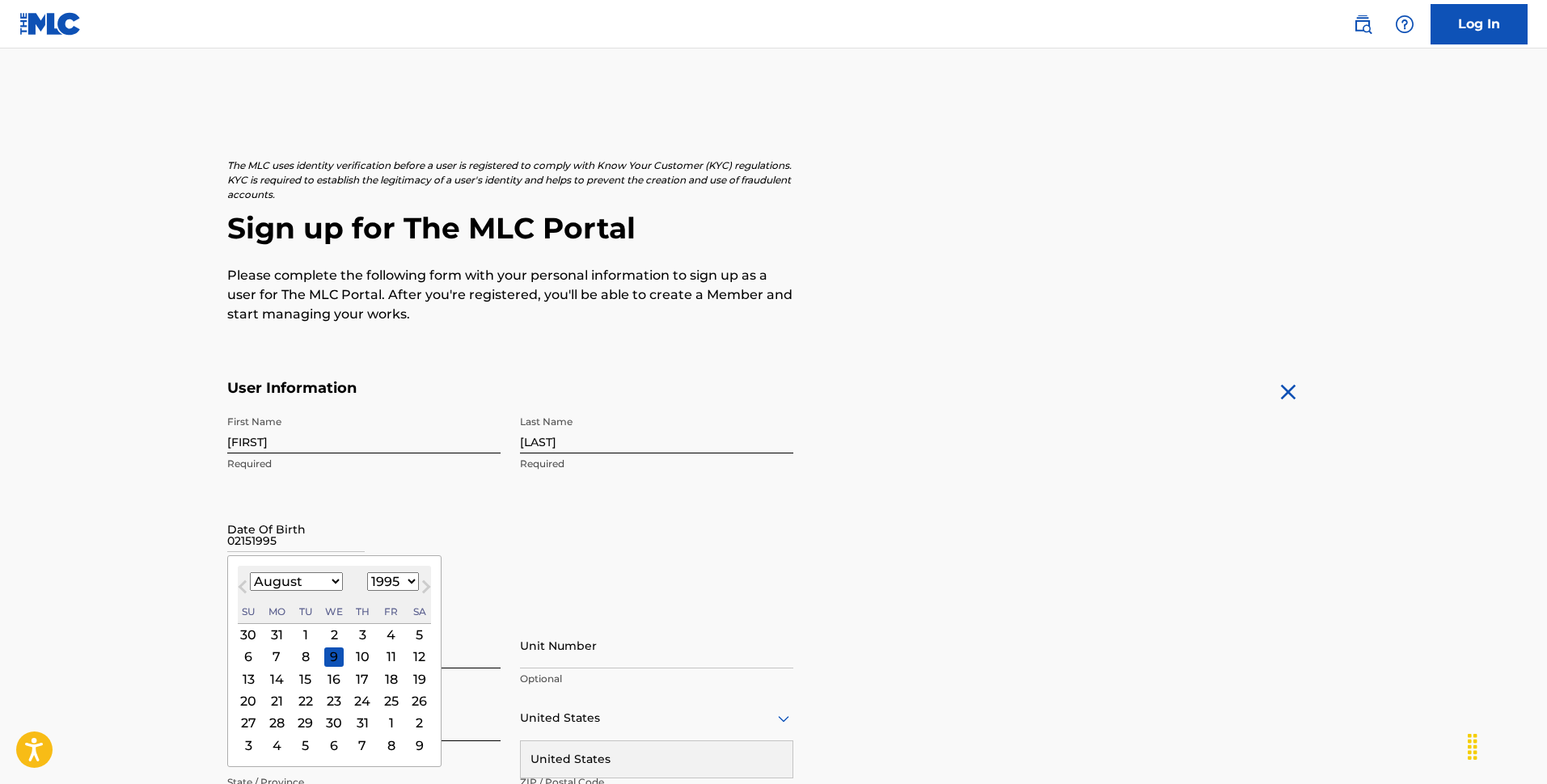 click on "January February March April May June July August September October November December" at bounding box center (296, 581) 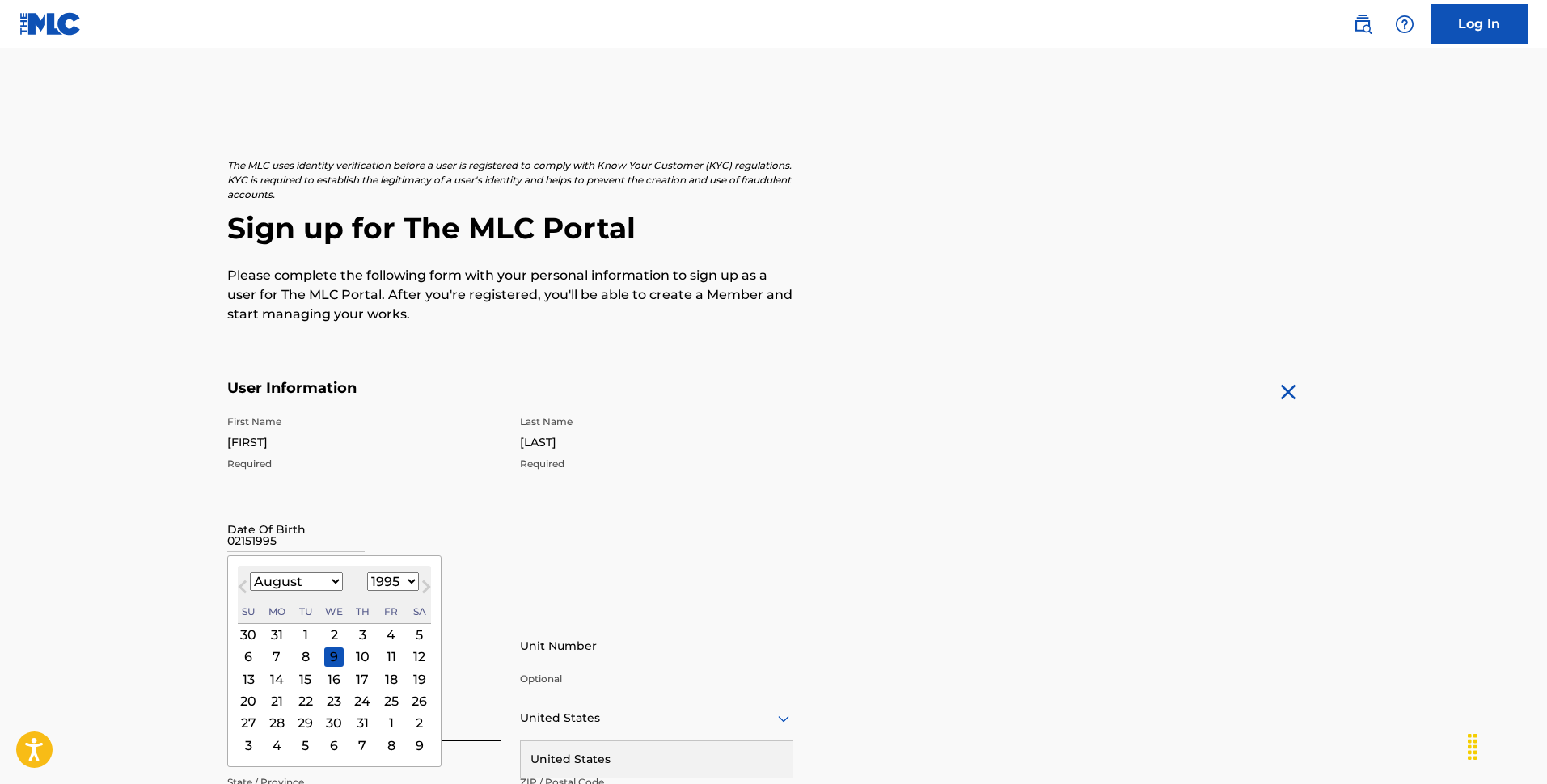 select on "1" 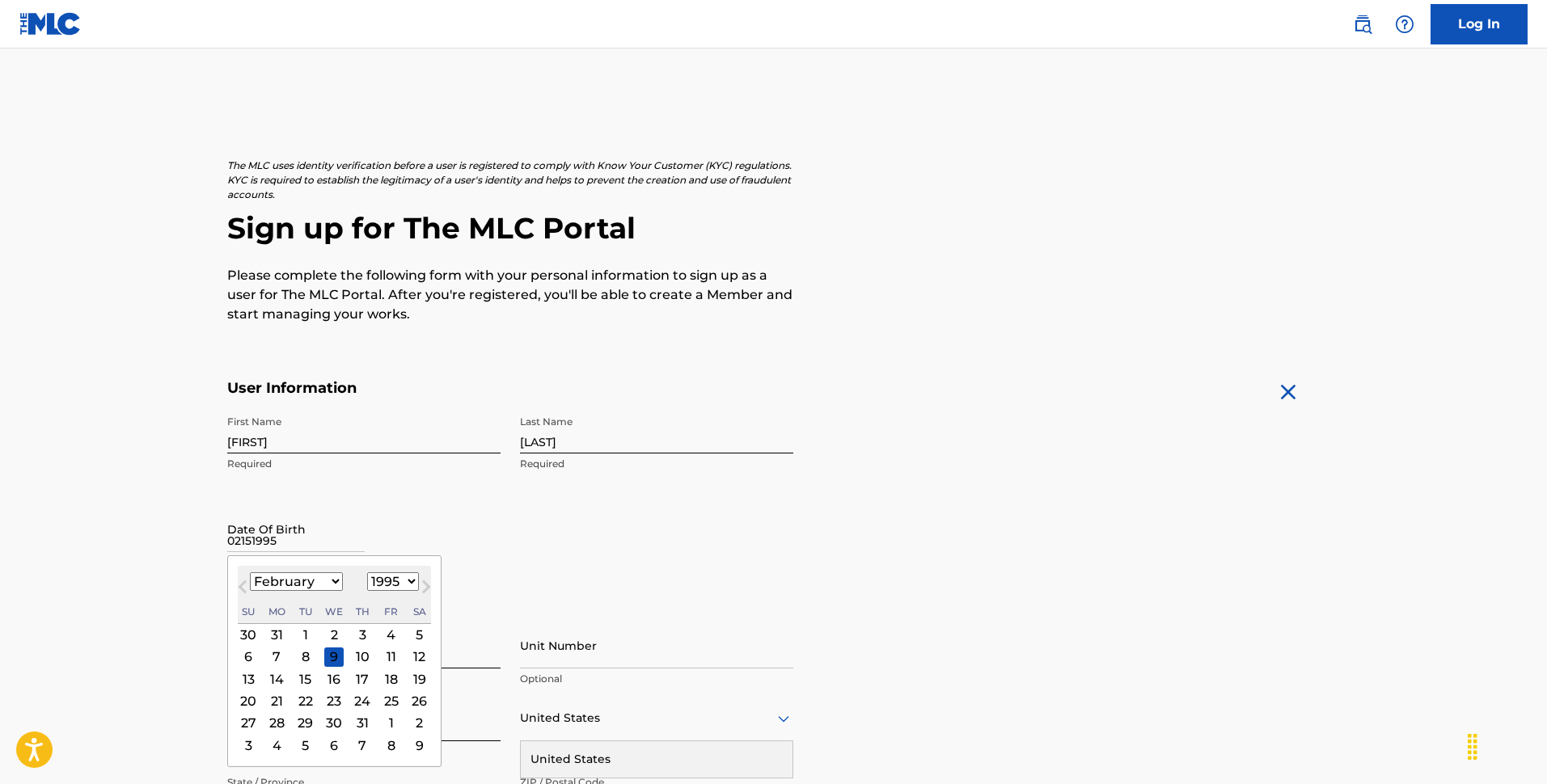 click on "January February March April May June July August September October November December" at bounding box center (296, 581) 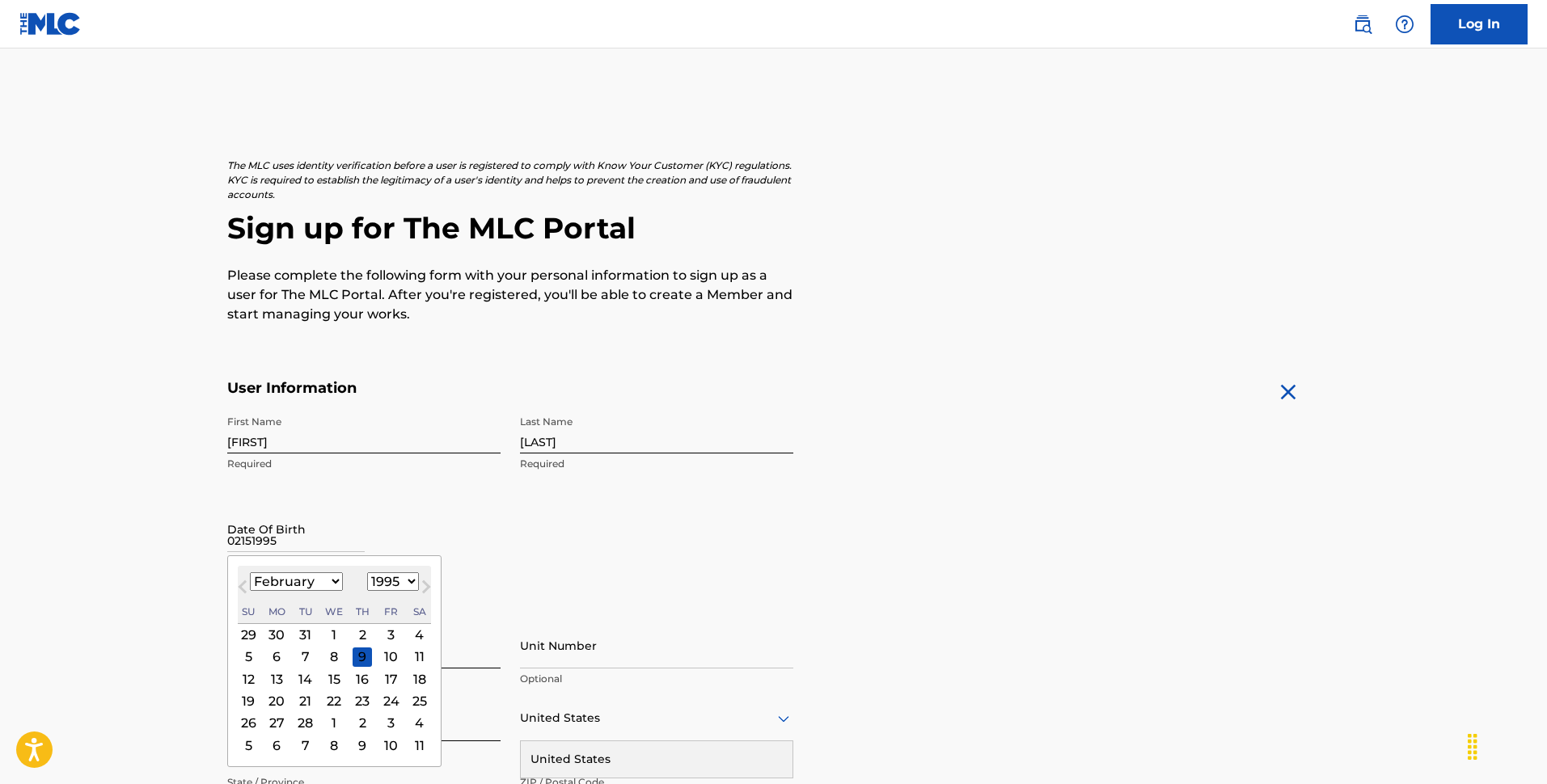 click on "15" at bounding box center (334, 679) 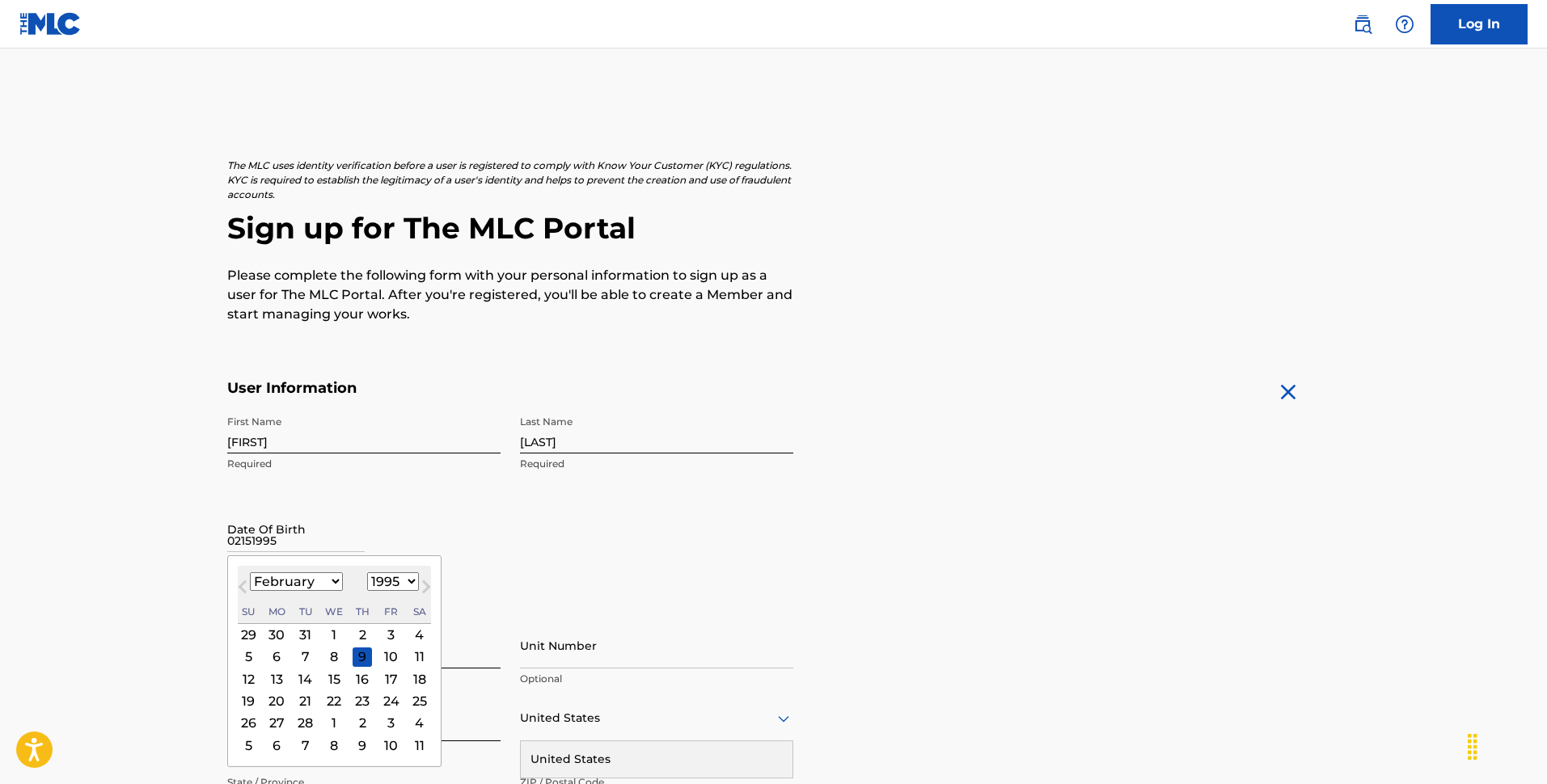 type on "[MONTH] [DAY] [YEAR]" 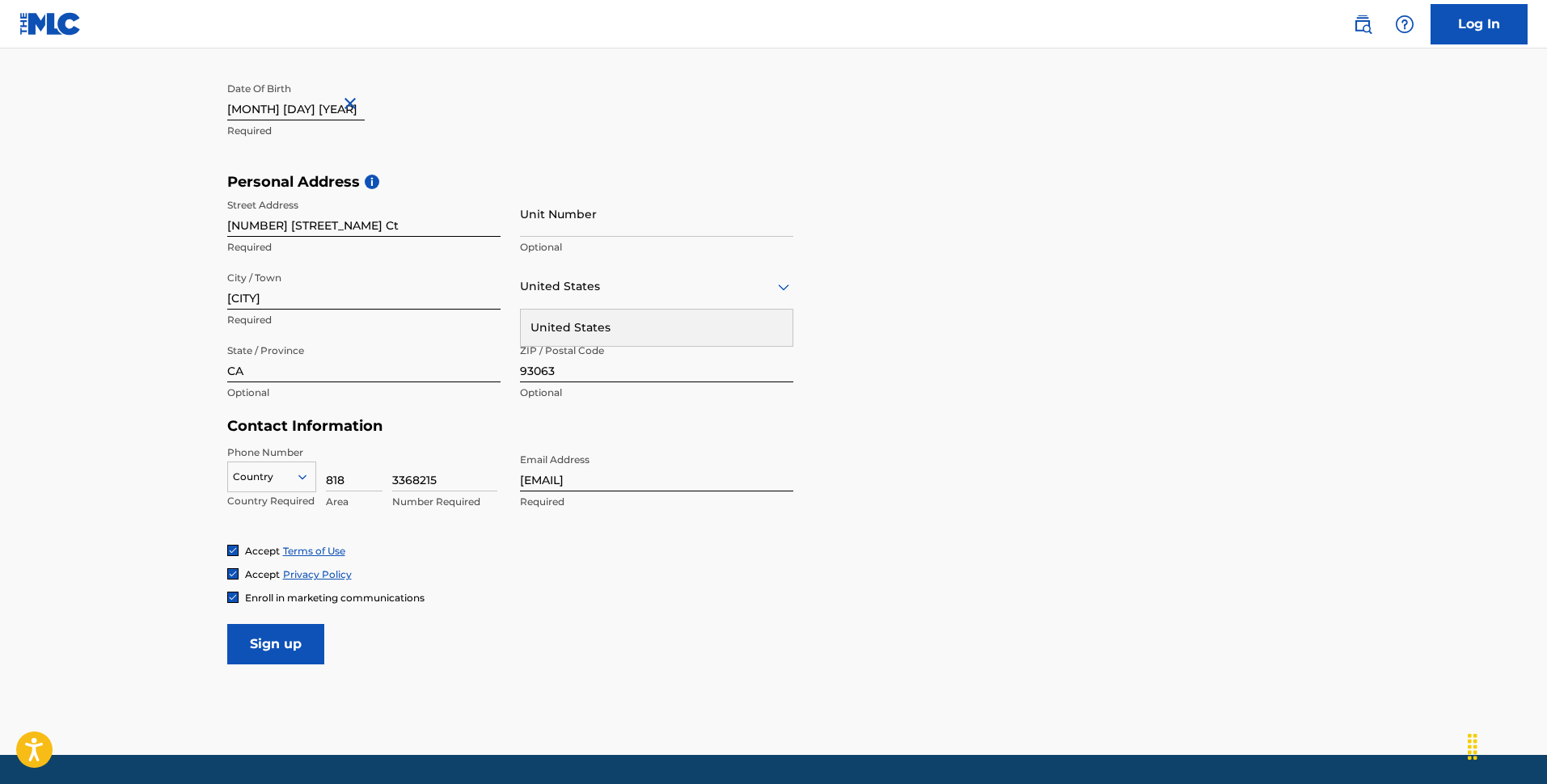 scroll, scrollTop: 445, scrollLeft: 0, axis: vertical 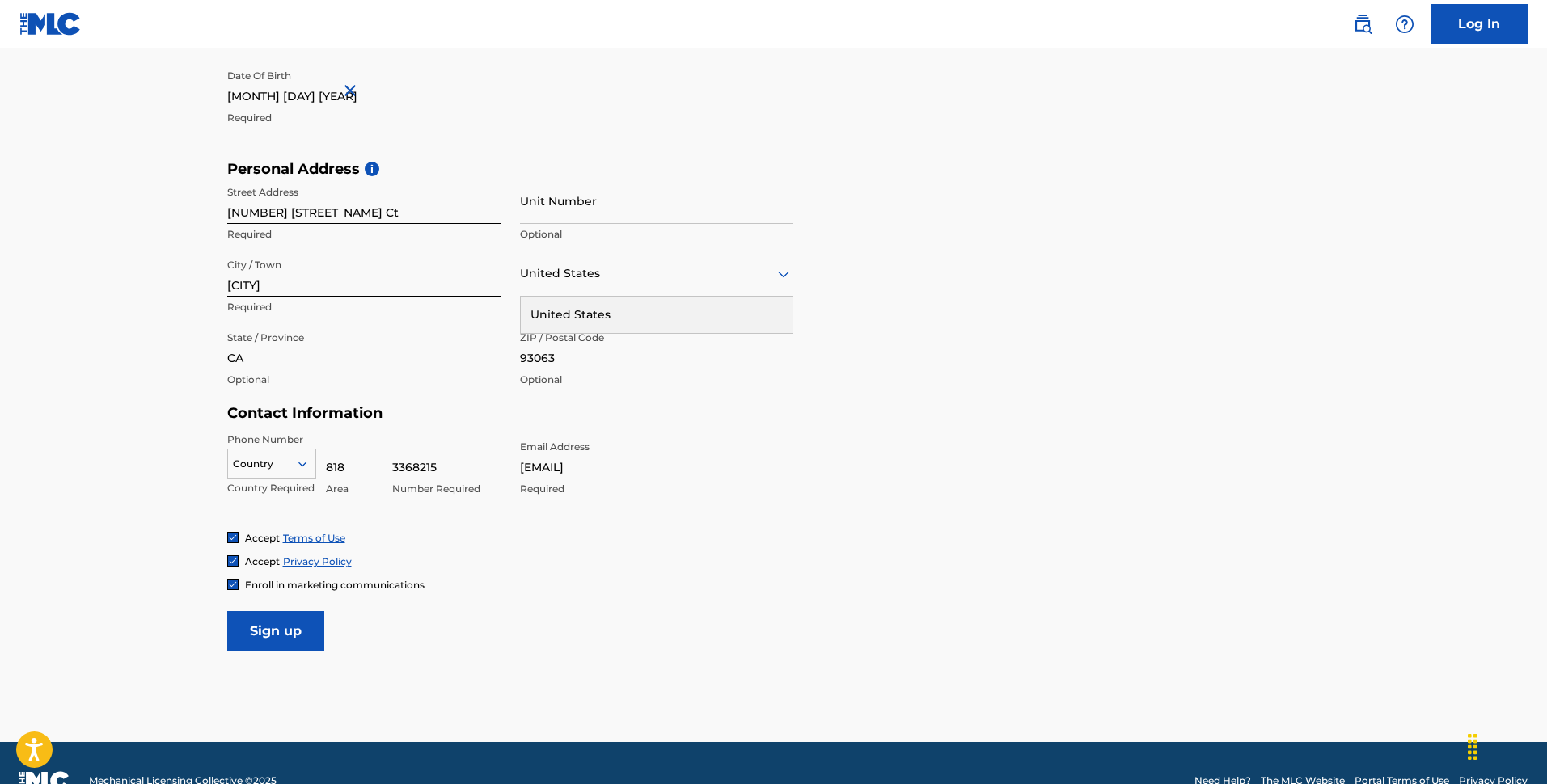click on "Sign up" at bounding box center [276, 631] 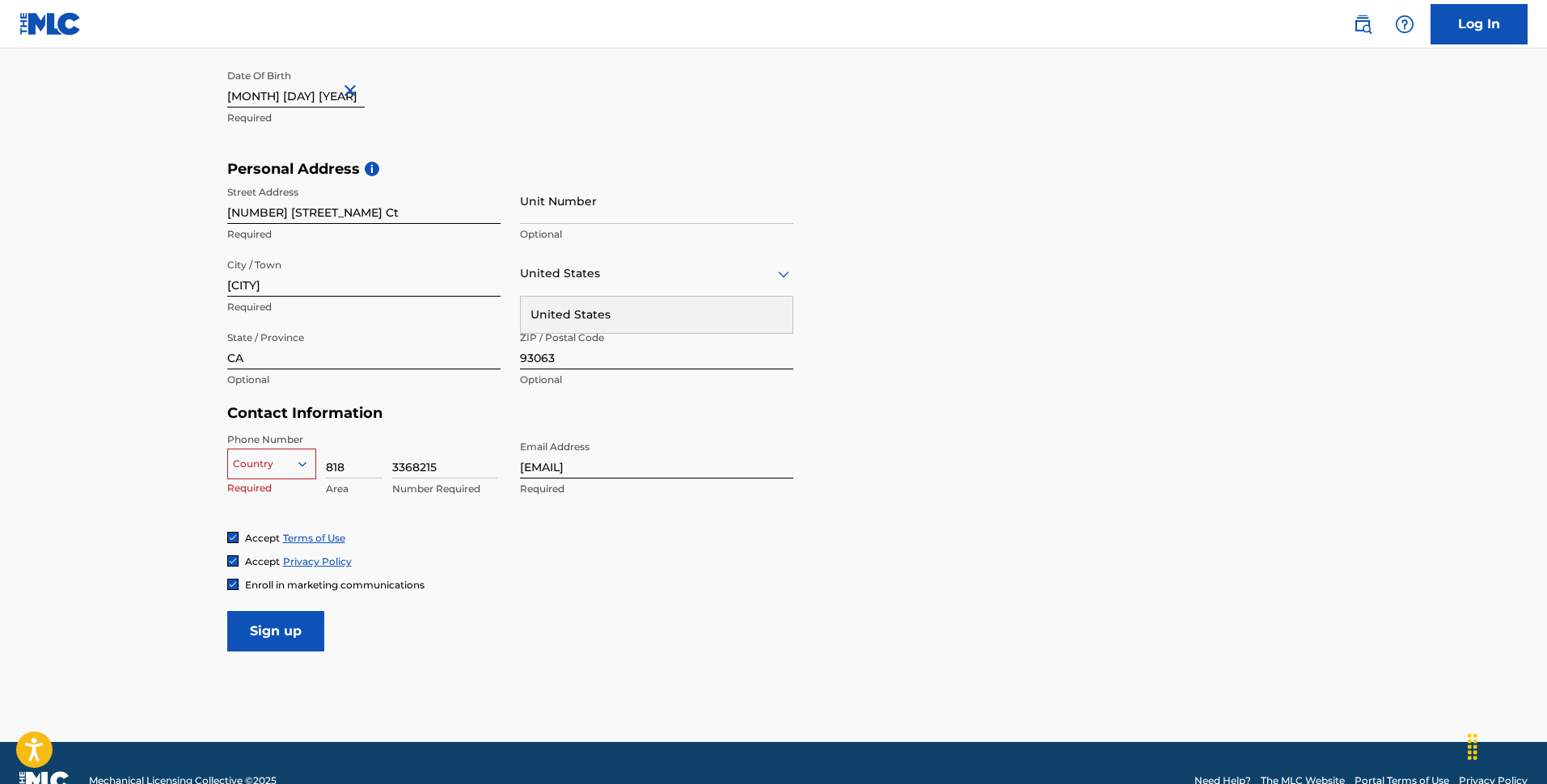 type 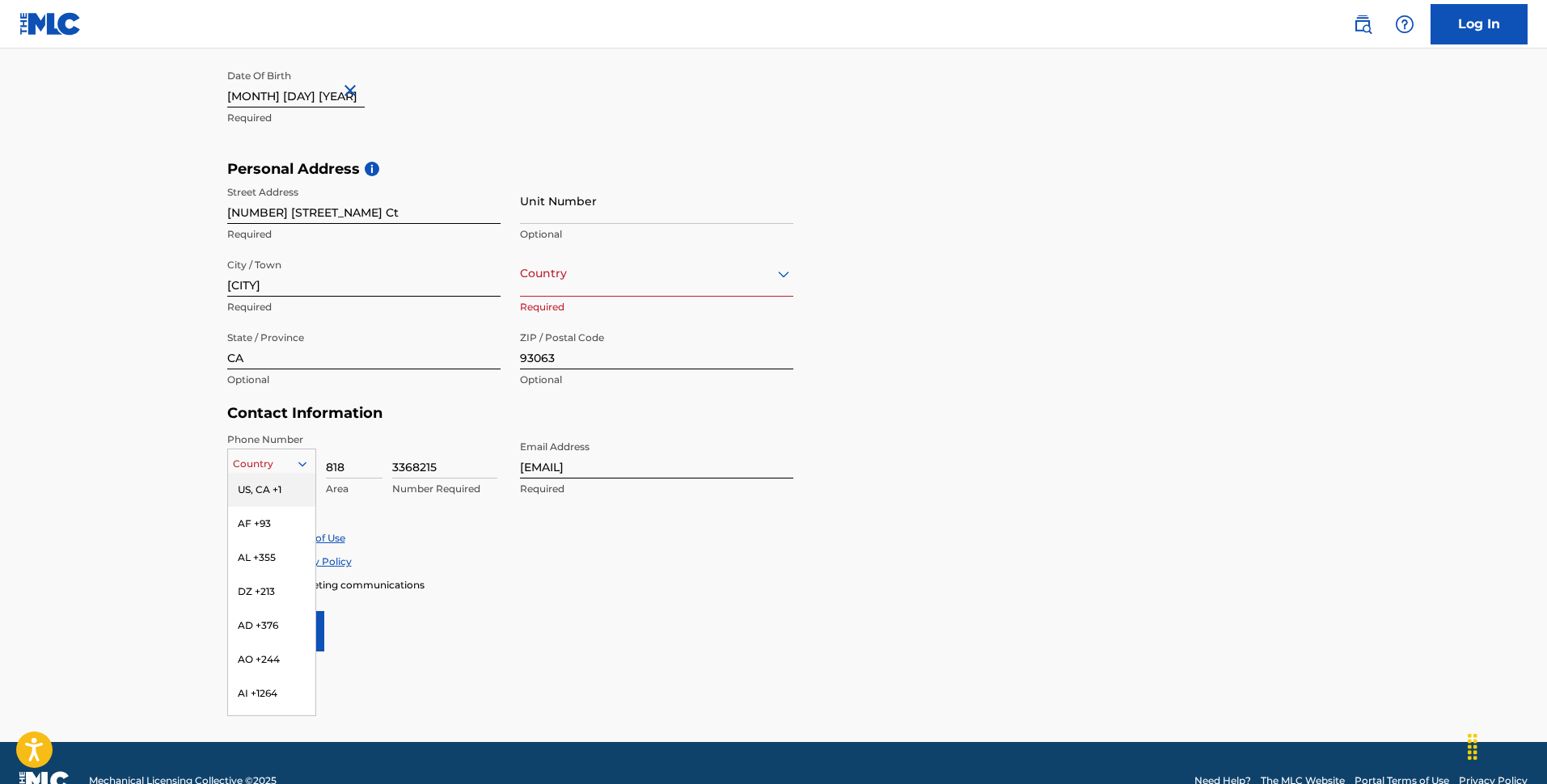 click 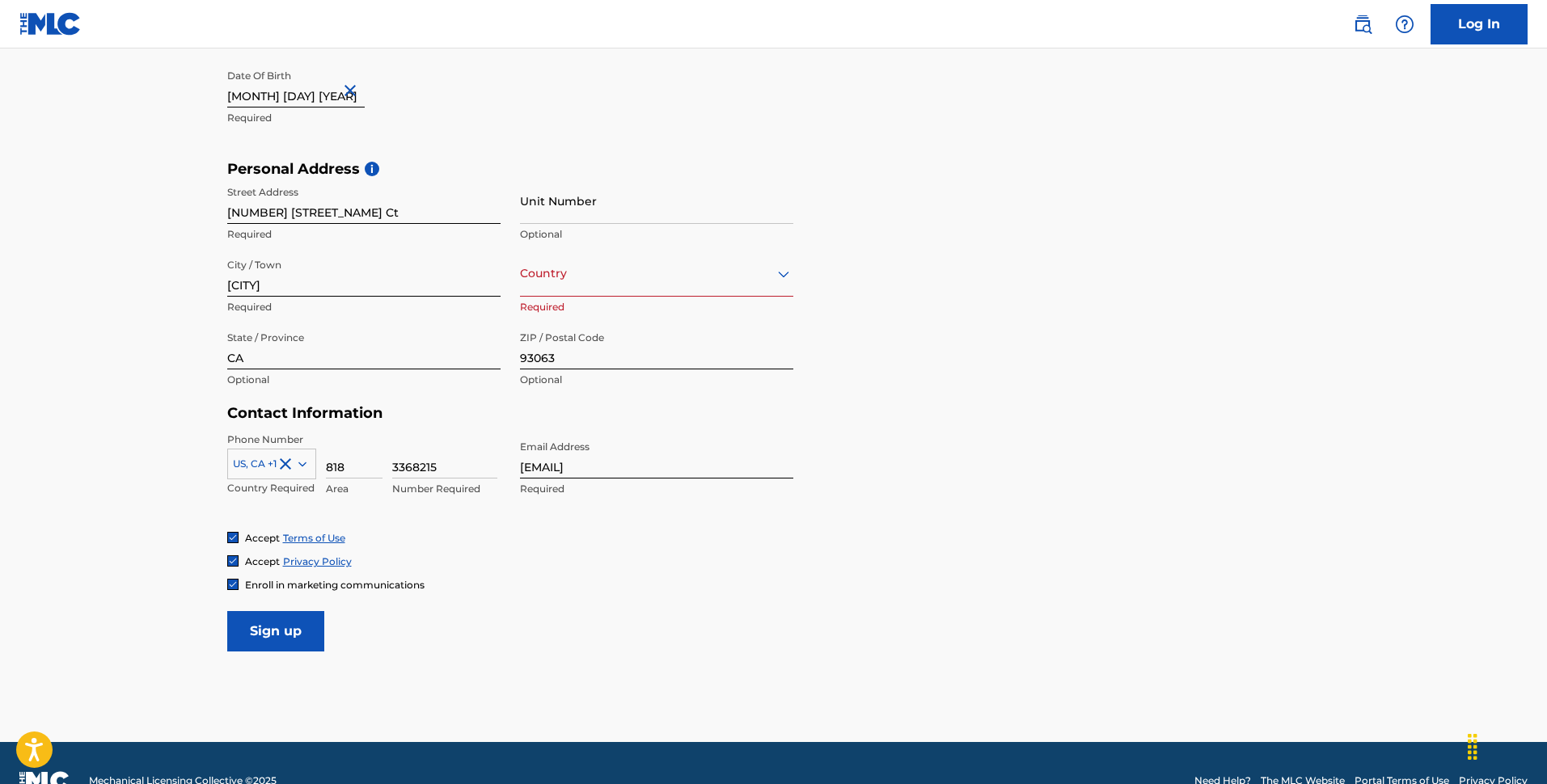 click on "Sign up" at bounding box center [276, 631] 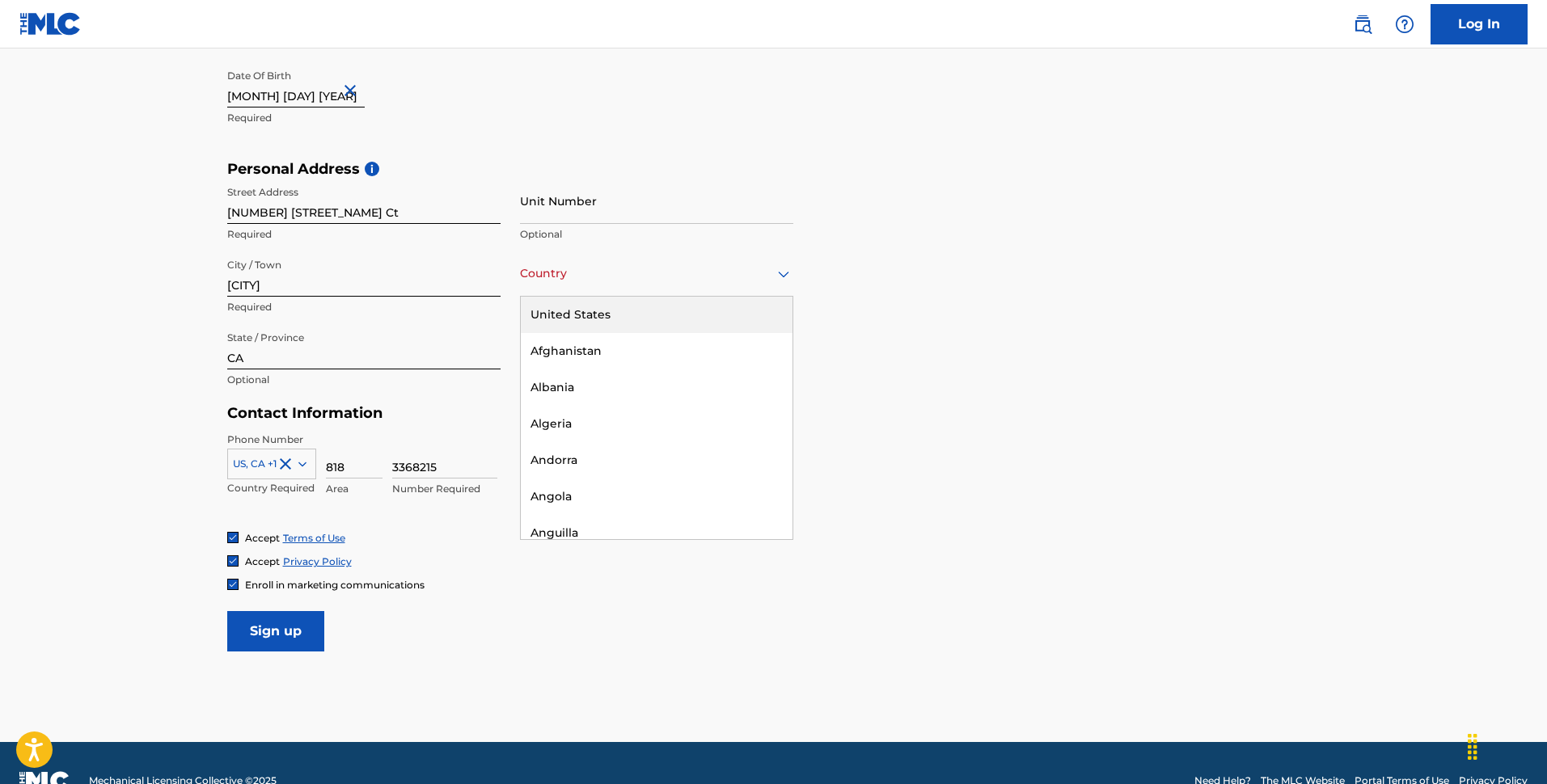 click at bounding box center (657, 273) 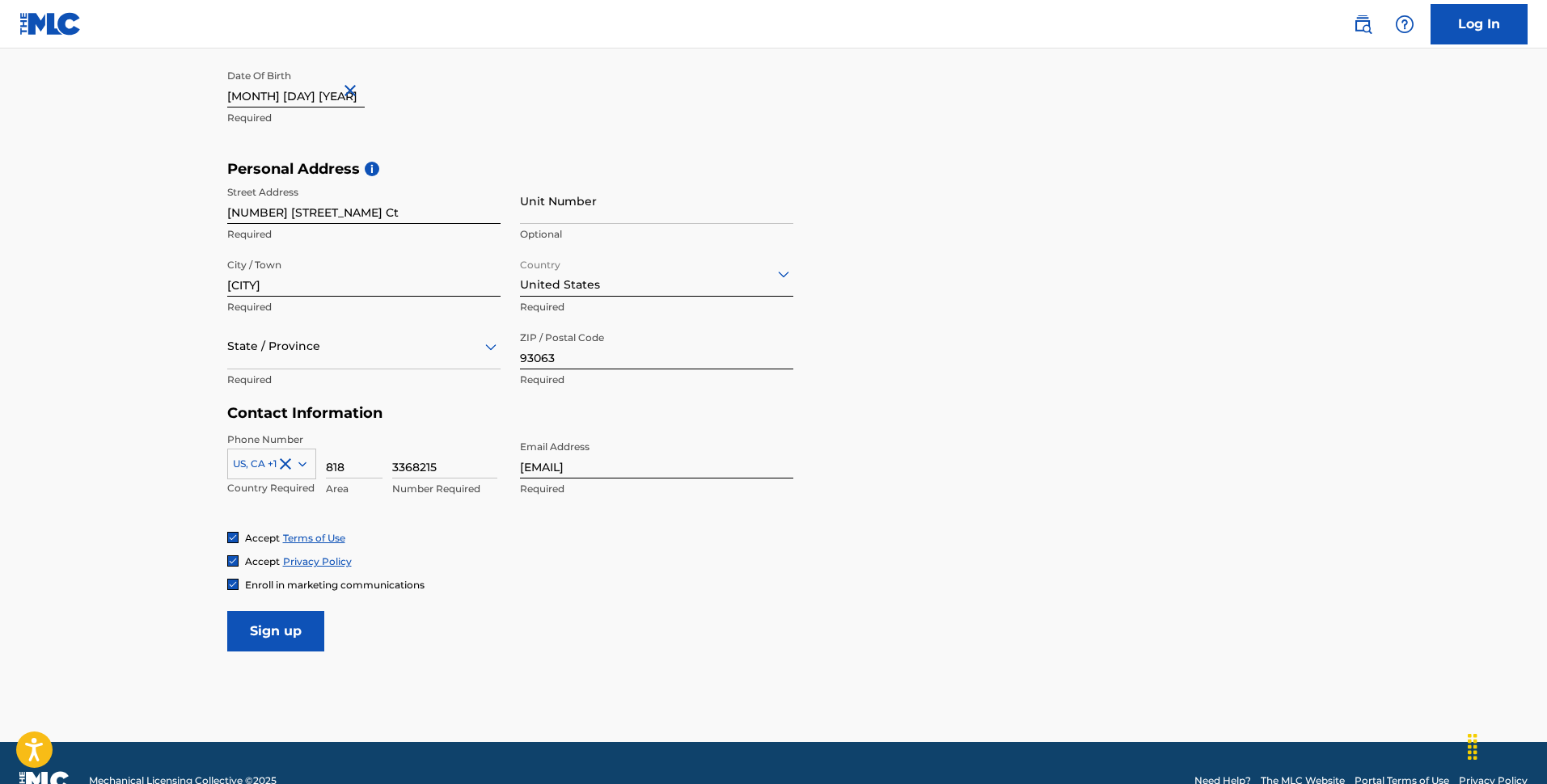 click on "Sign up" at bounding box center (276, 631) 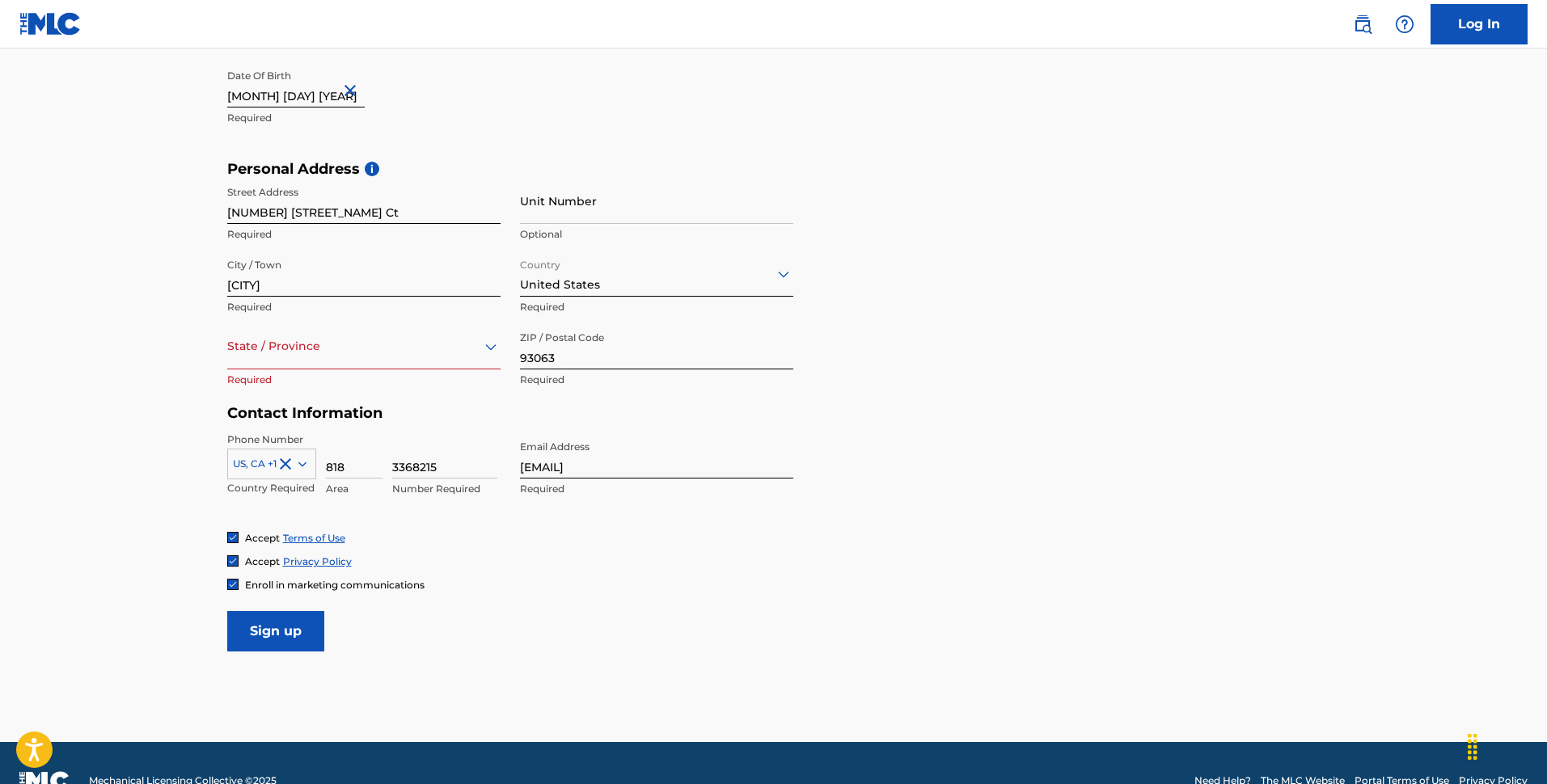 click at bounding box center [364, 346] 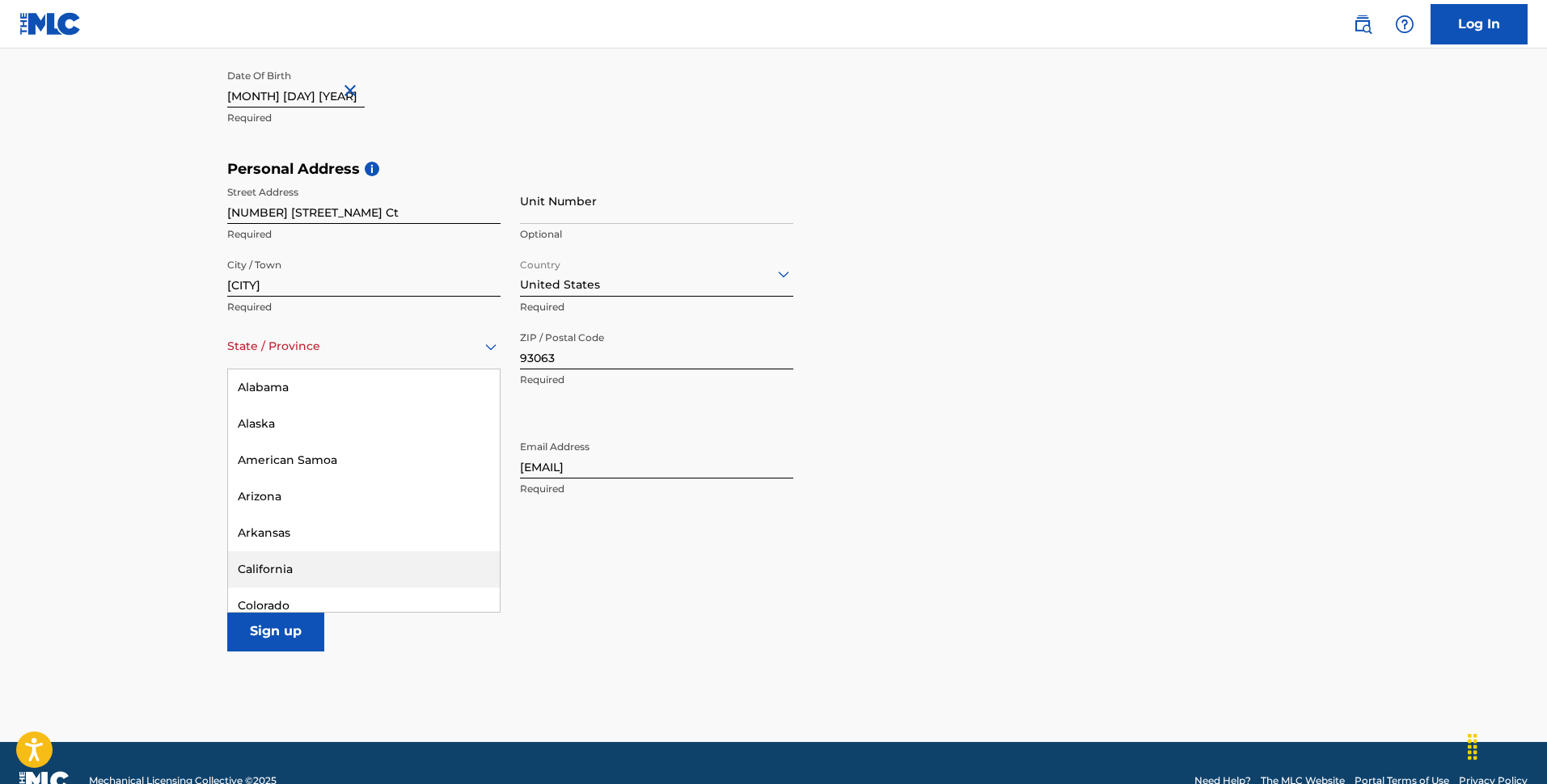 drag, startPoint x: 286, startPoint y: 556, endPoint x: 285, endPoint y: 564, distance: 8.062258 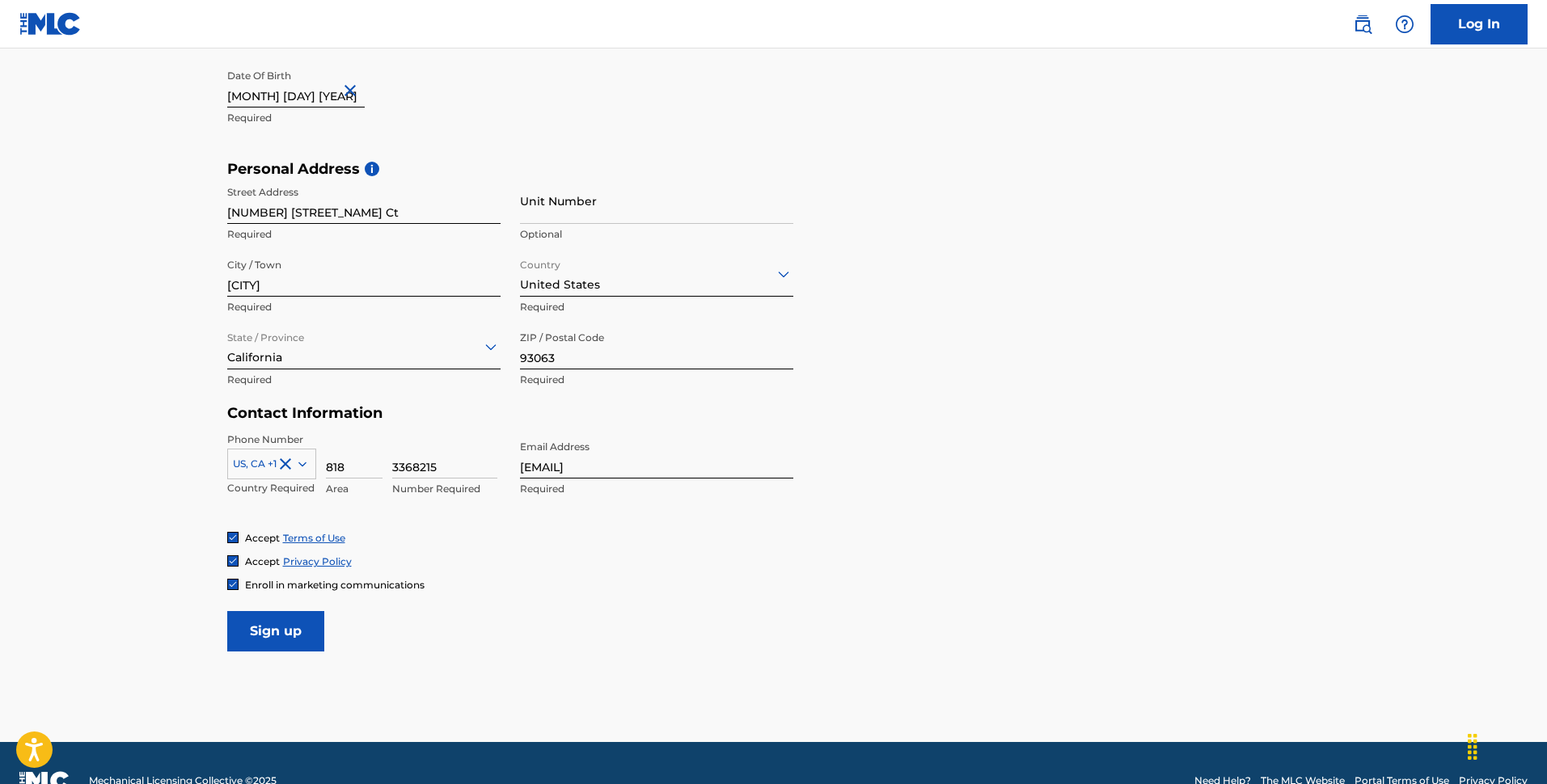 click on "Sign up" at bounding box center (276, 631) 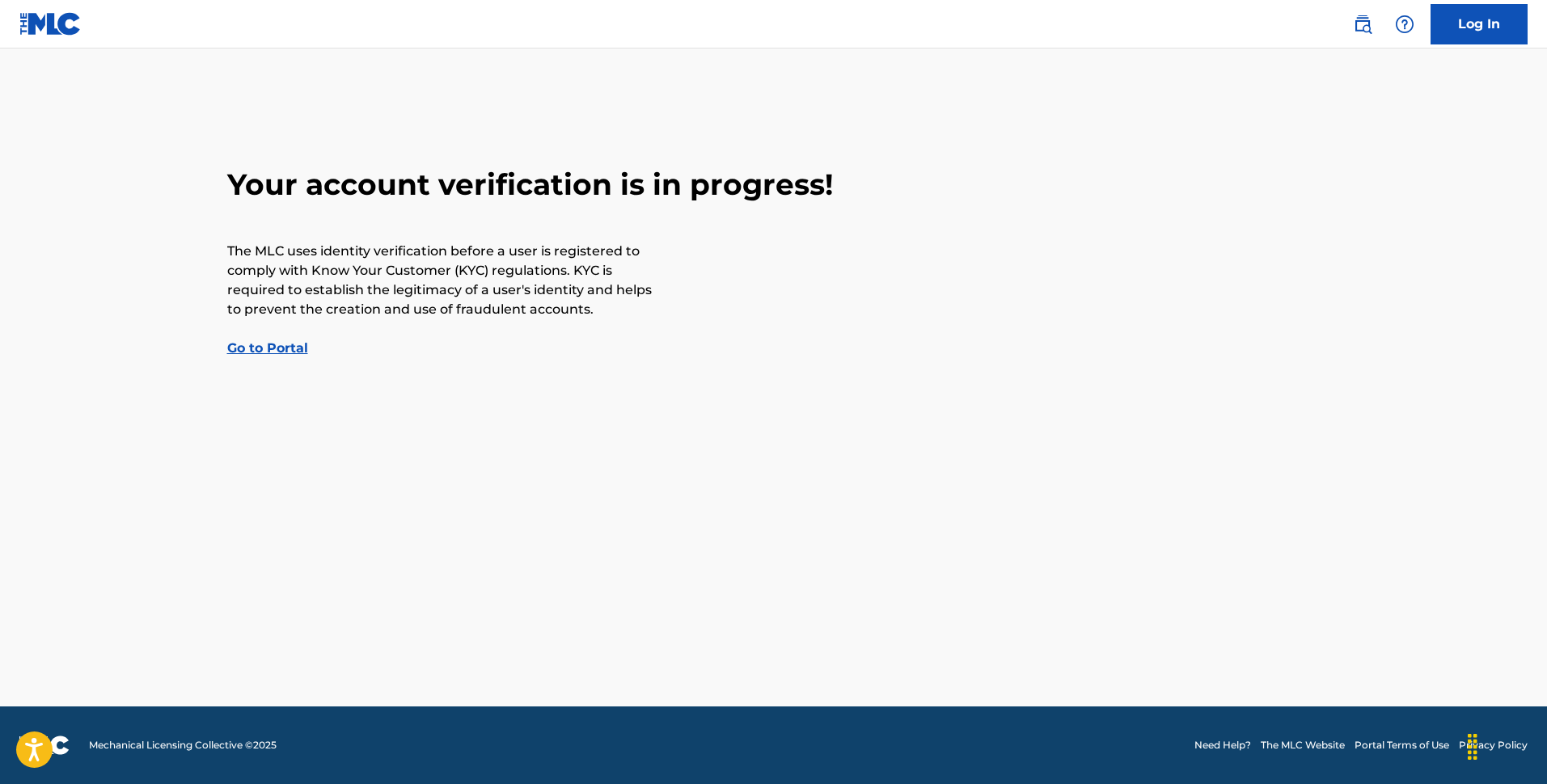 scroll, scrollTop: 0, scrollLeft: 0, axis: both 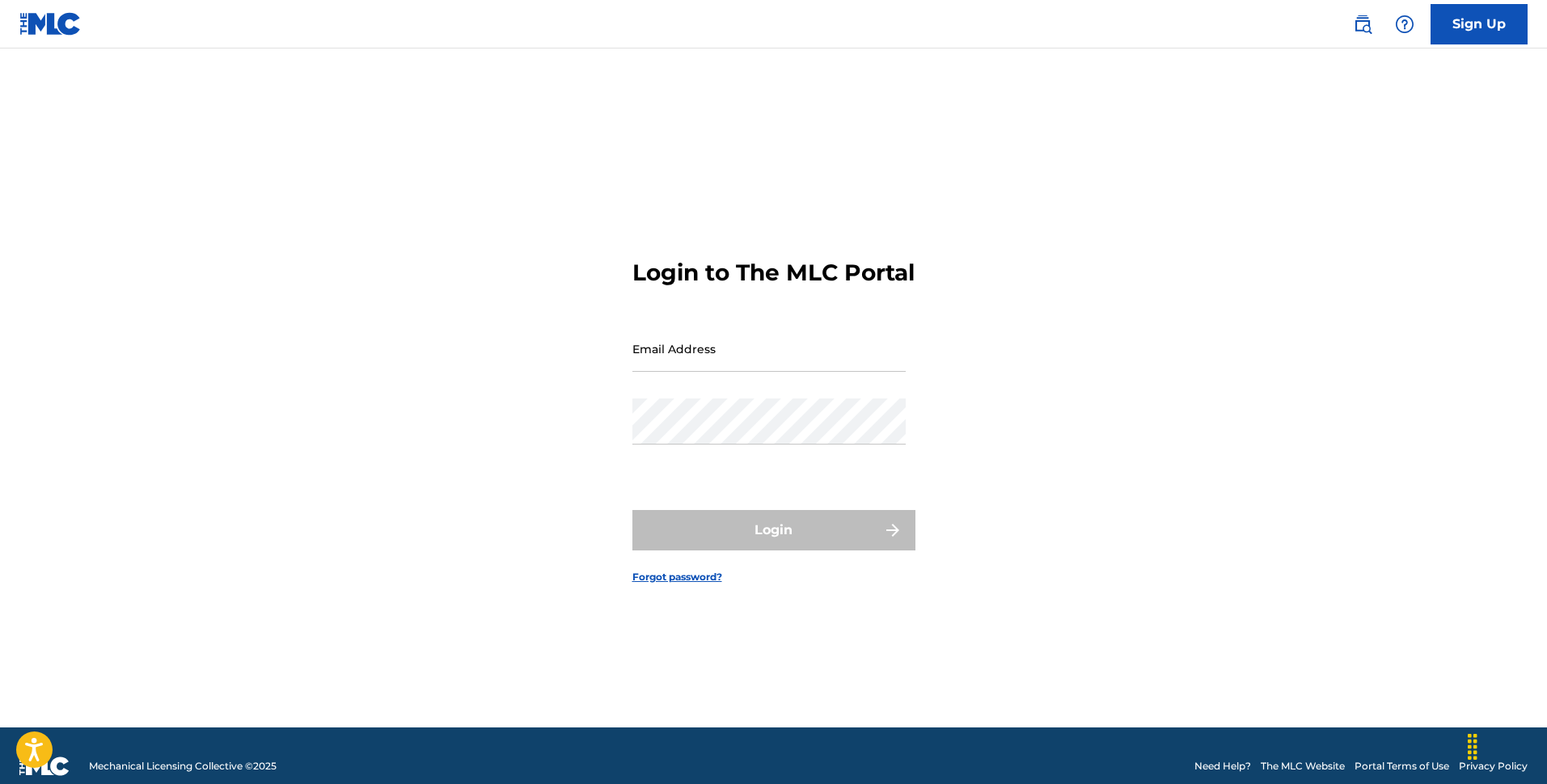 click on "Email Address" at bounding box center [769, 348] 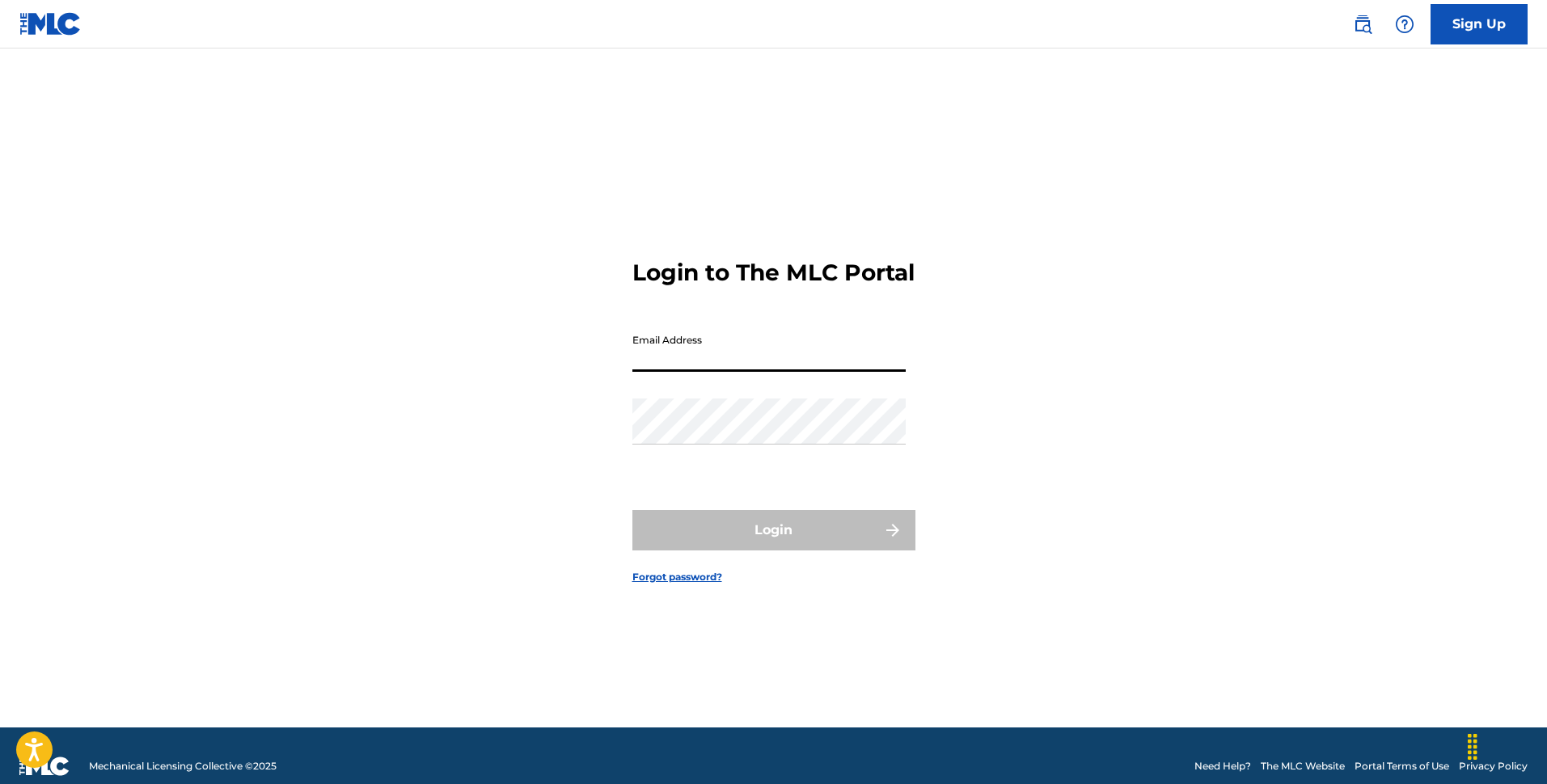 type on "[EMAIL]" 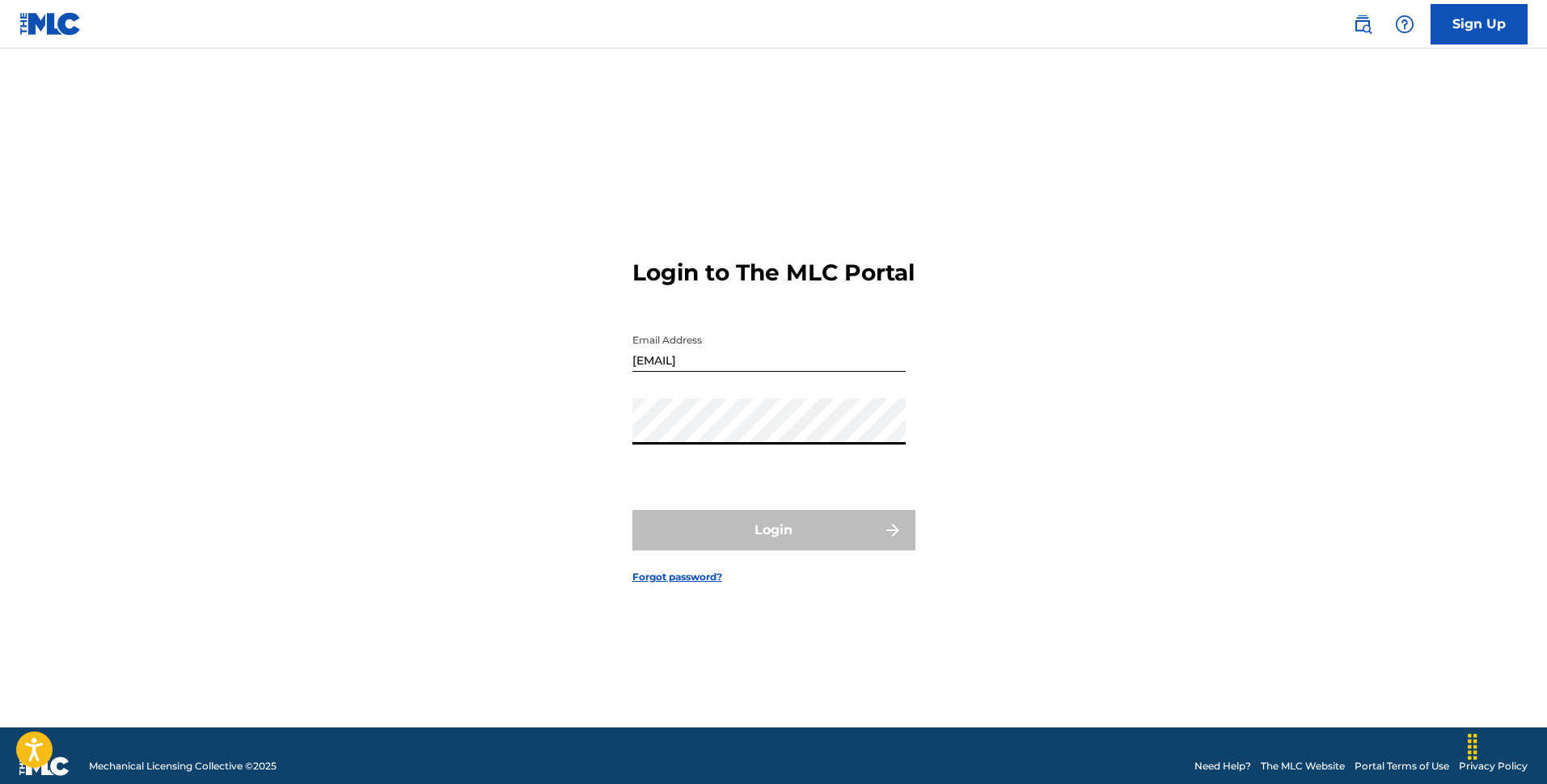 click on "Login to The MLC Portal Email Address [EMAIL] Password Login Forgot password?" at bounding box center (774, 408) 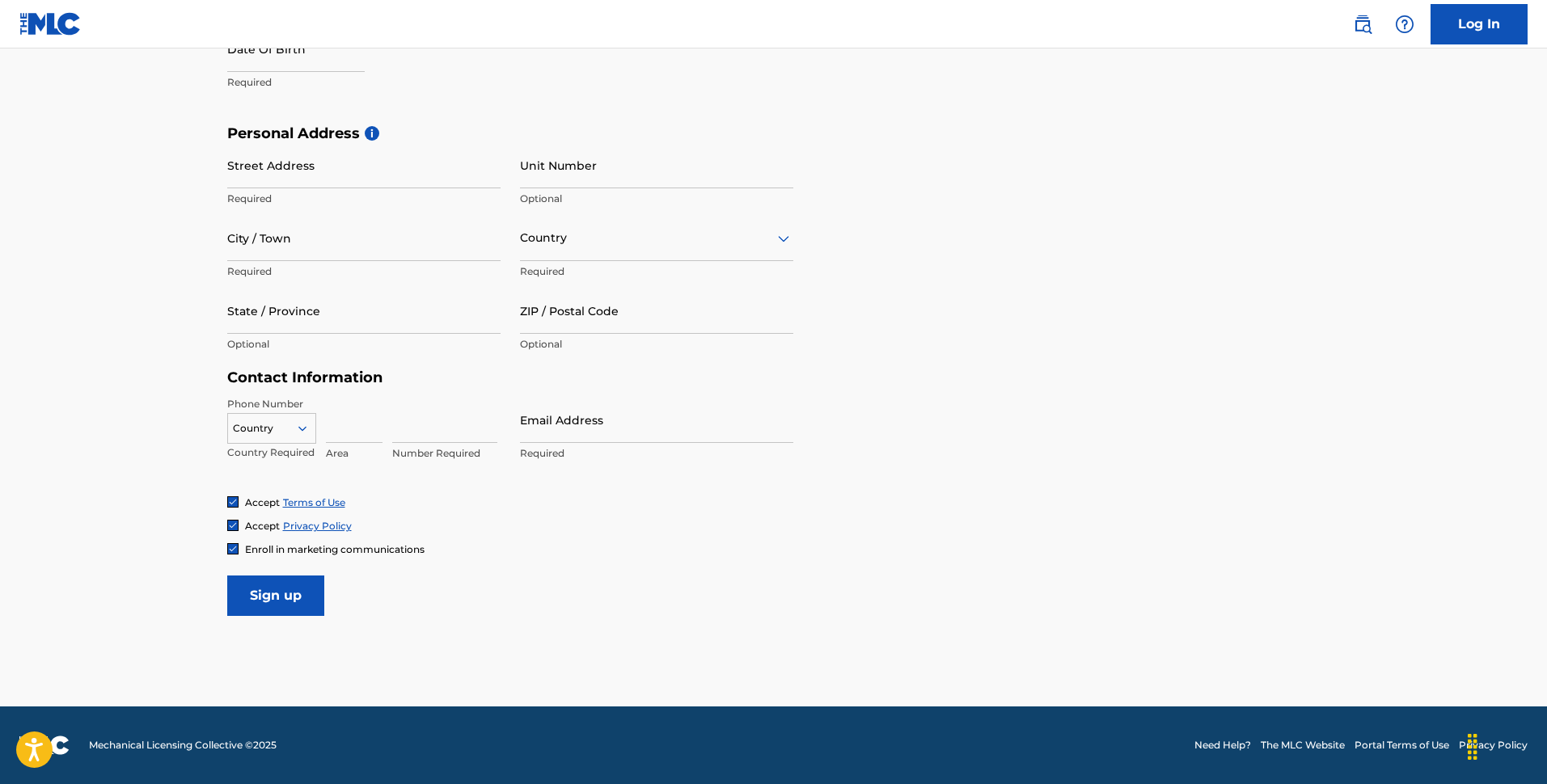 scroll, scrollTop: 0, scrollLeft: 0, axis: both 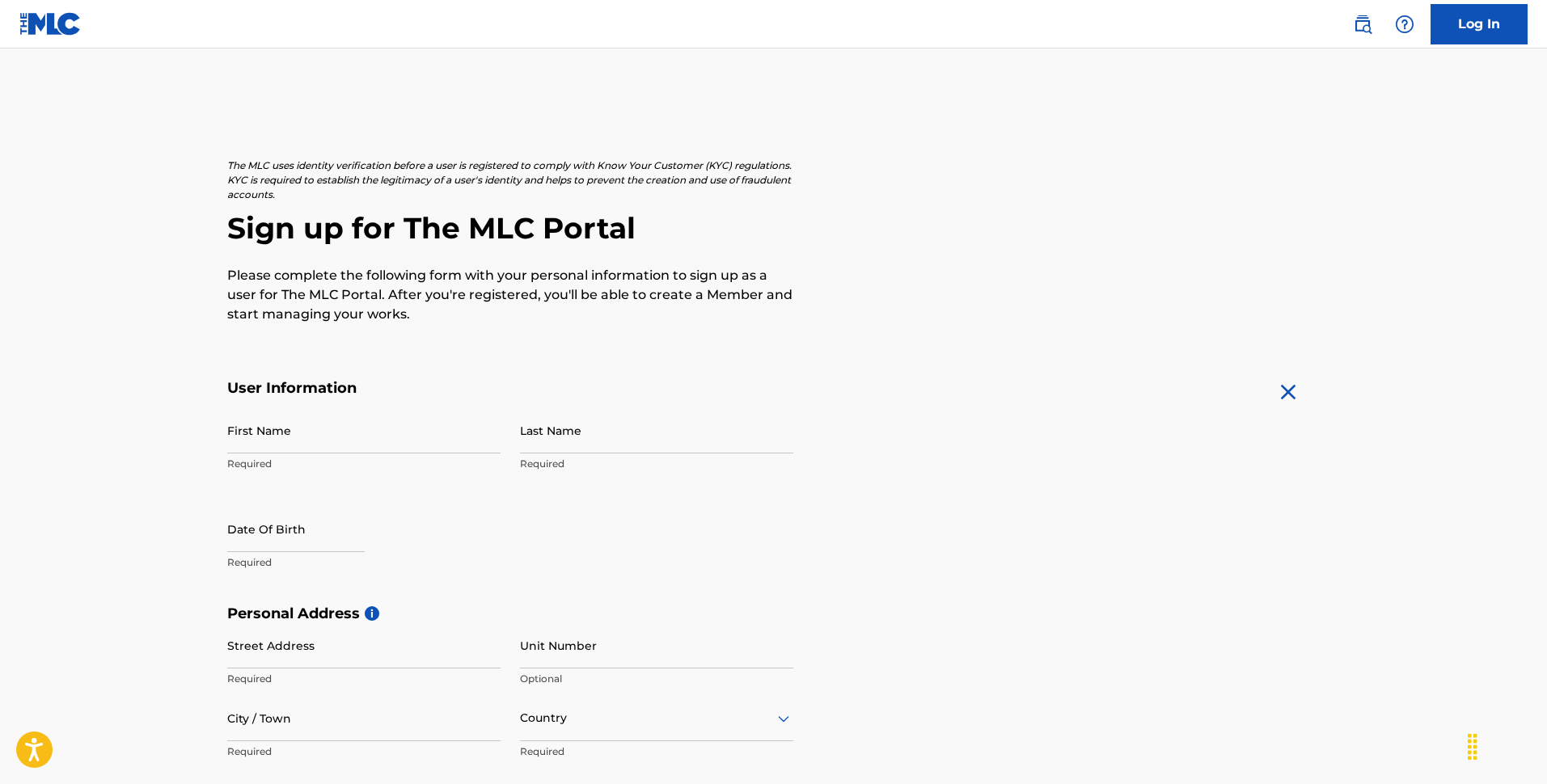 click on "Log In" at bounding box center [1479, 24] 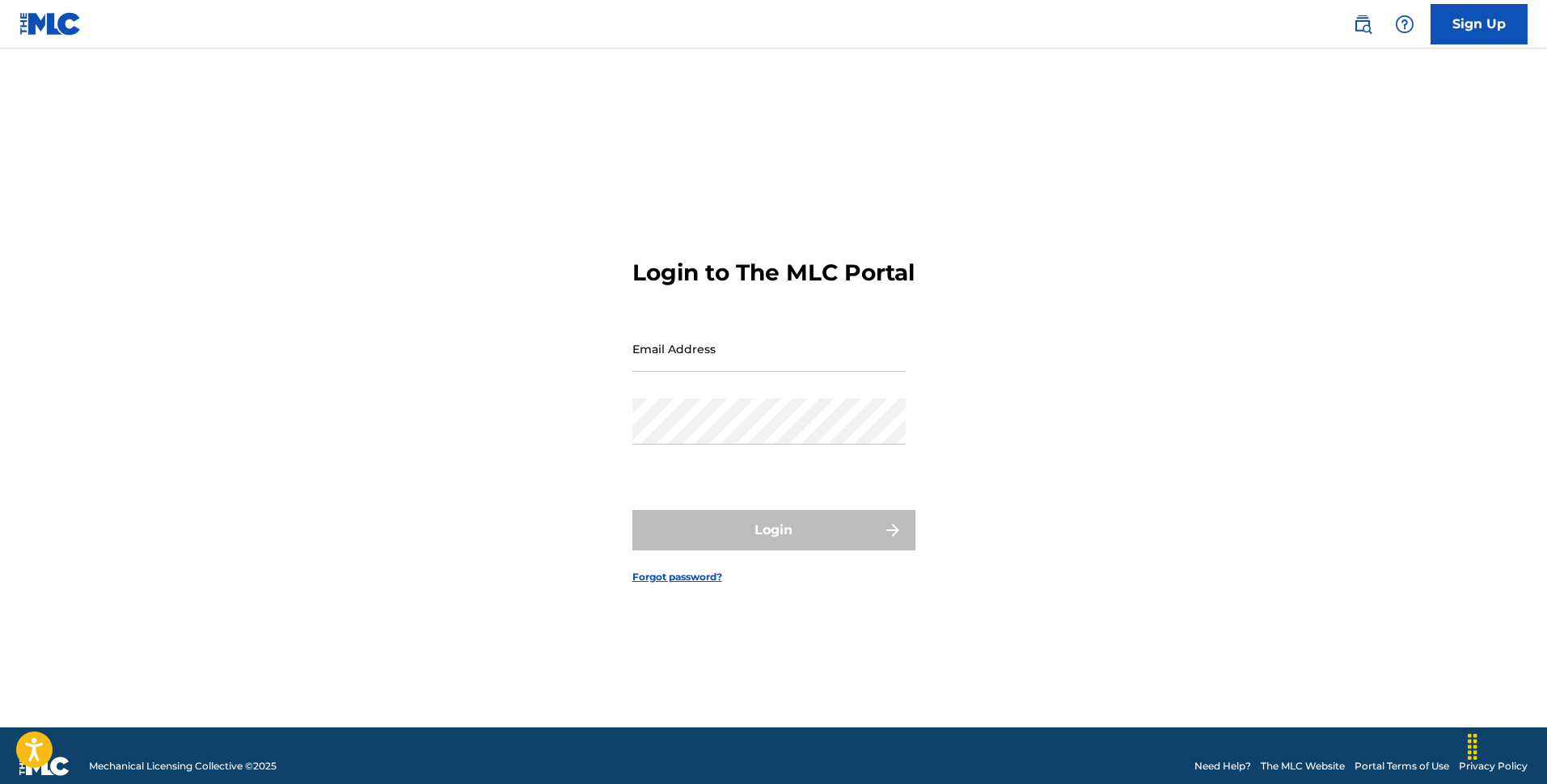 click on "Email Address" at bounding box center [769, 348] 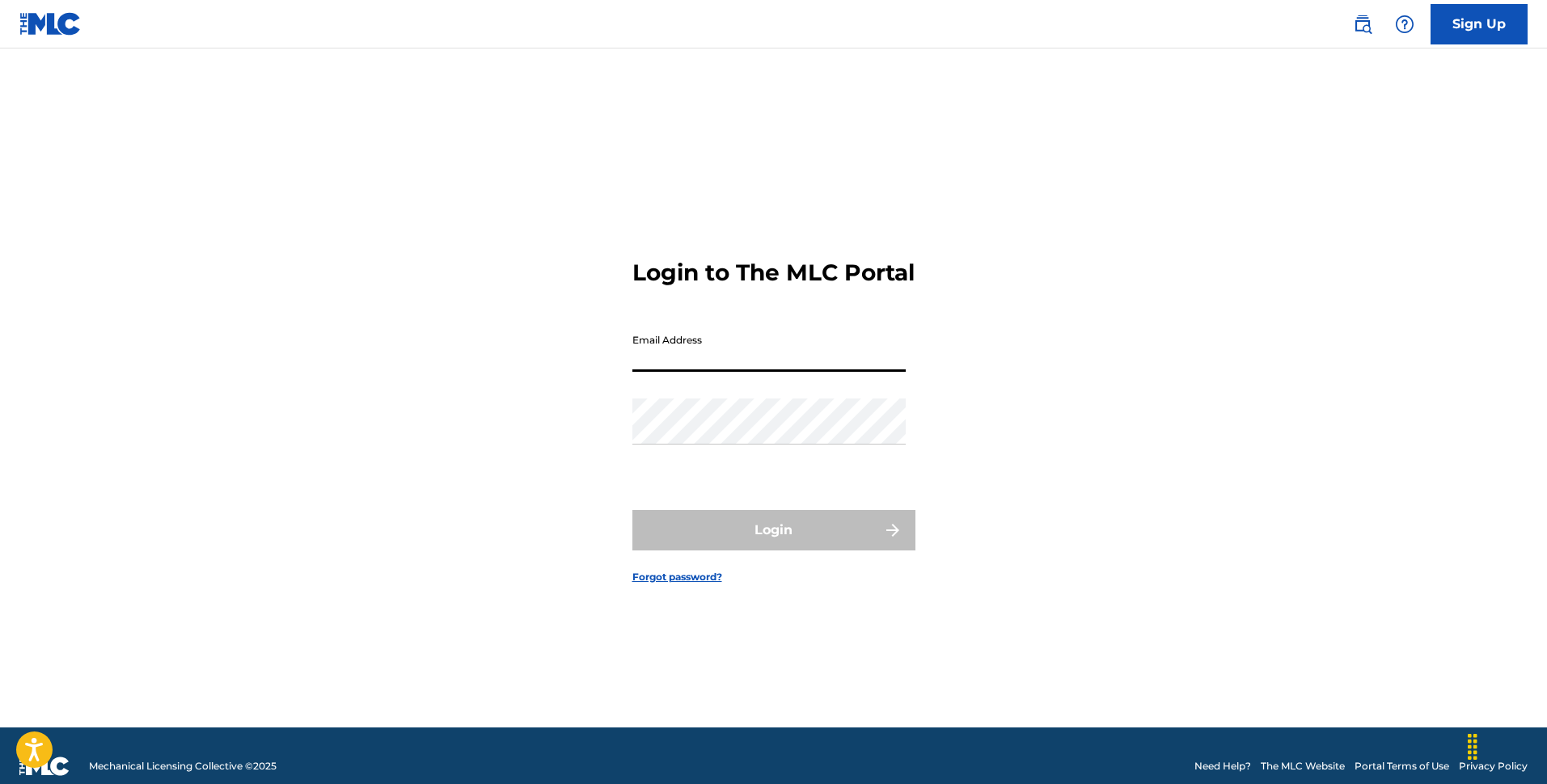 type on "[EMAIL]" 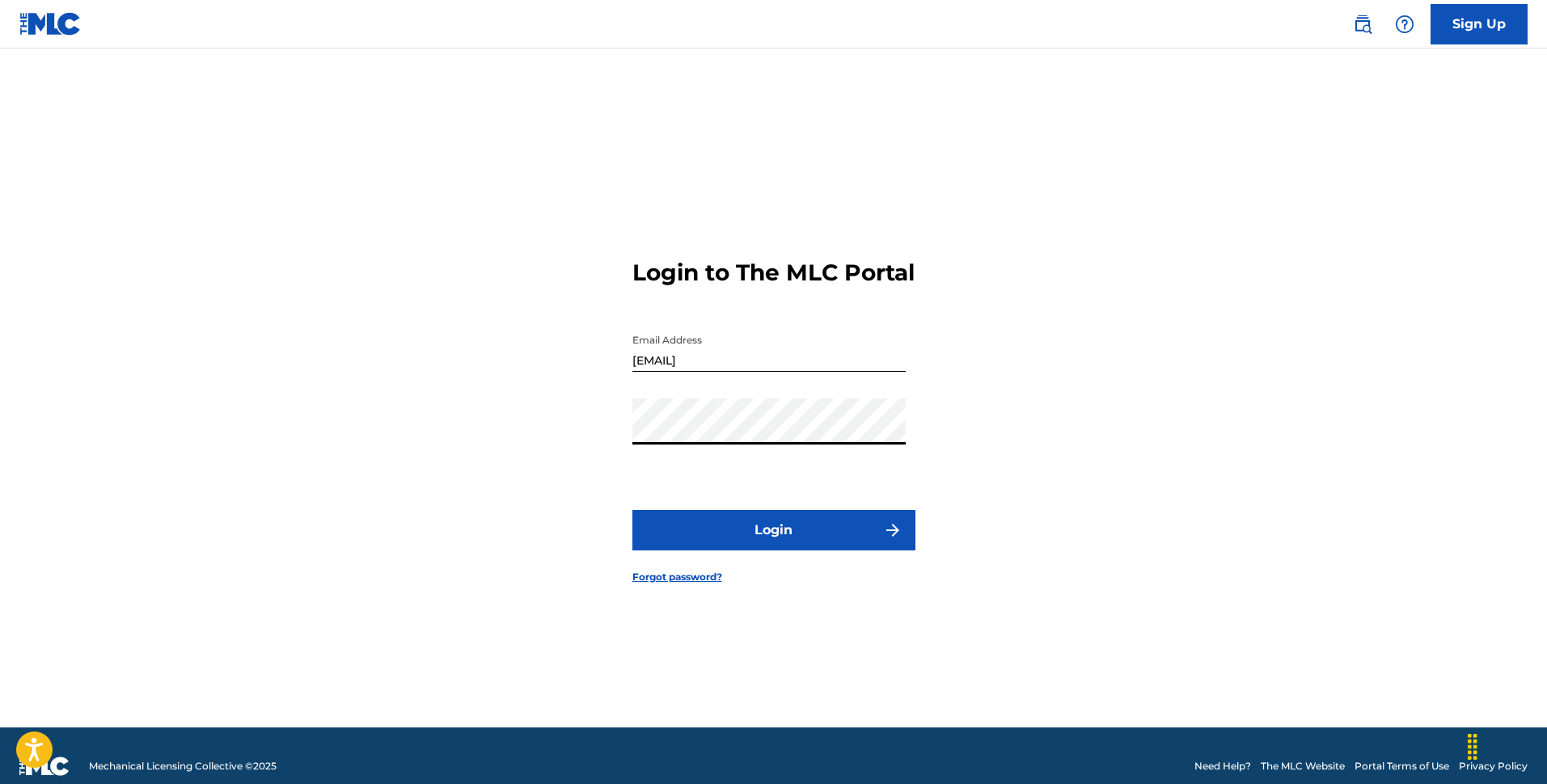 click on "Login to The MLC Portal Email Address [EMAIL] Password Login Forgot password?" at bounding box center [774, 408] 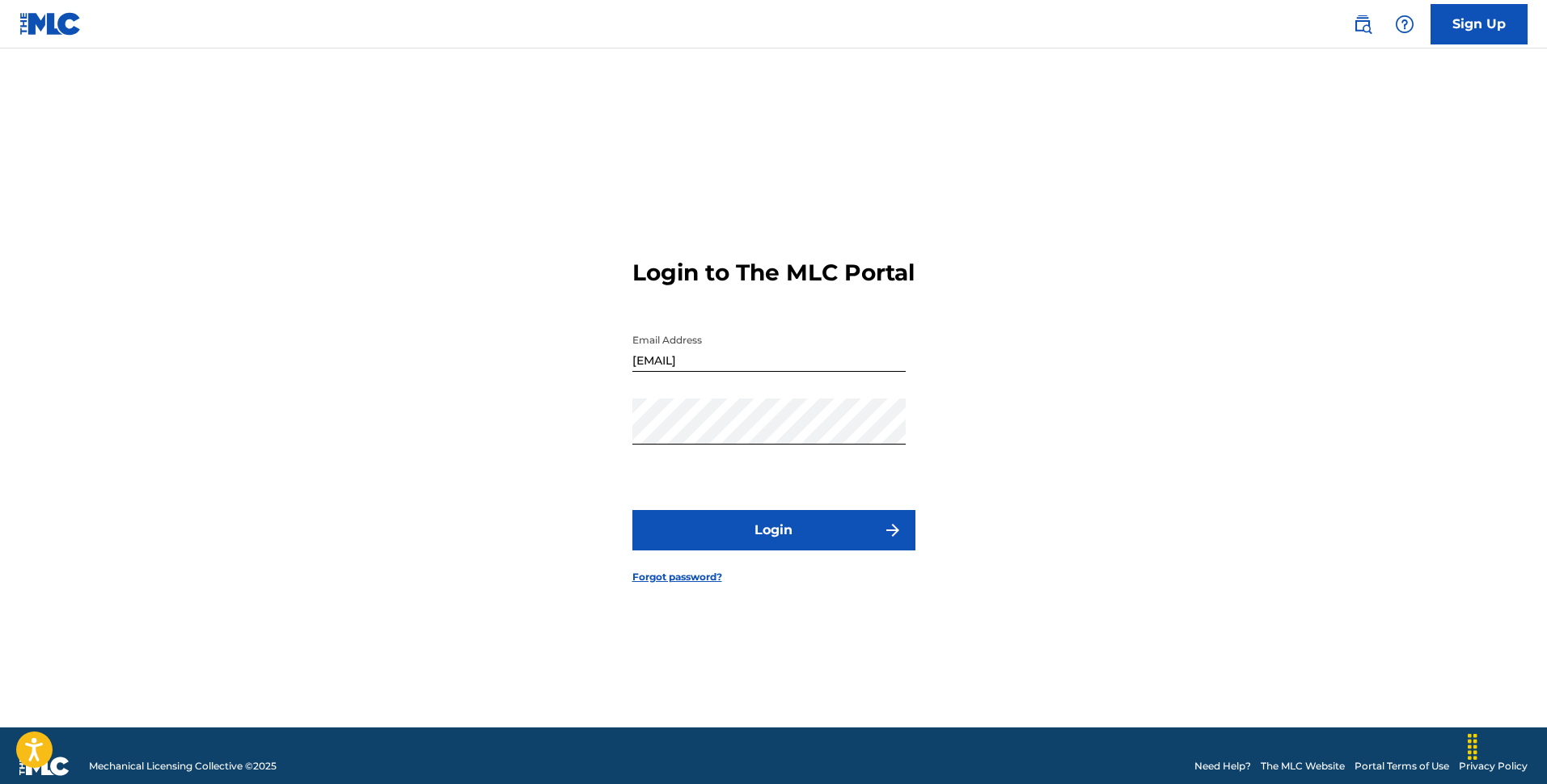 click on "Login" at bounding box center [774, 530] 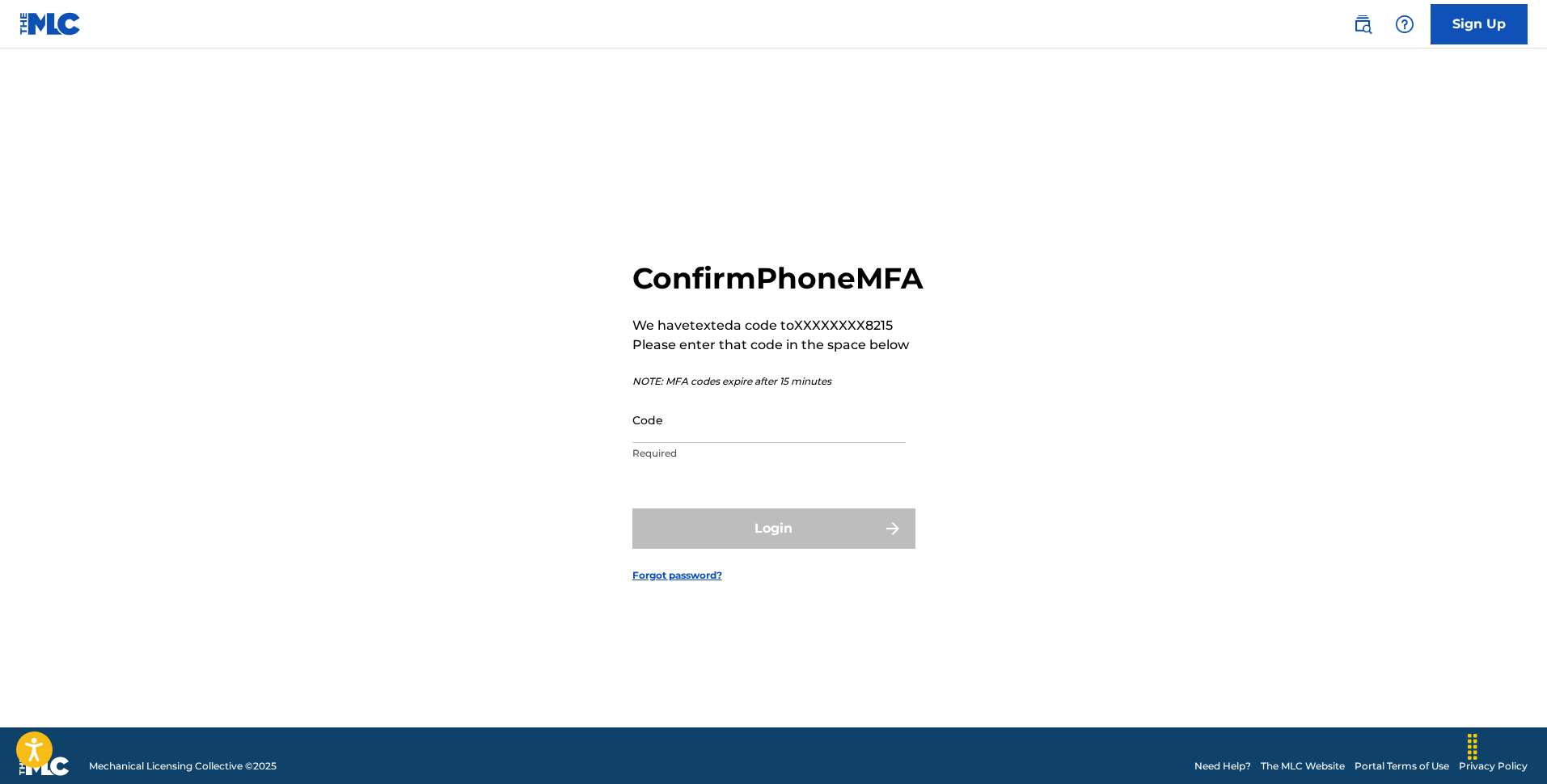 click on "Code" at bounding box center (769, 419) 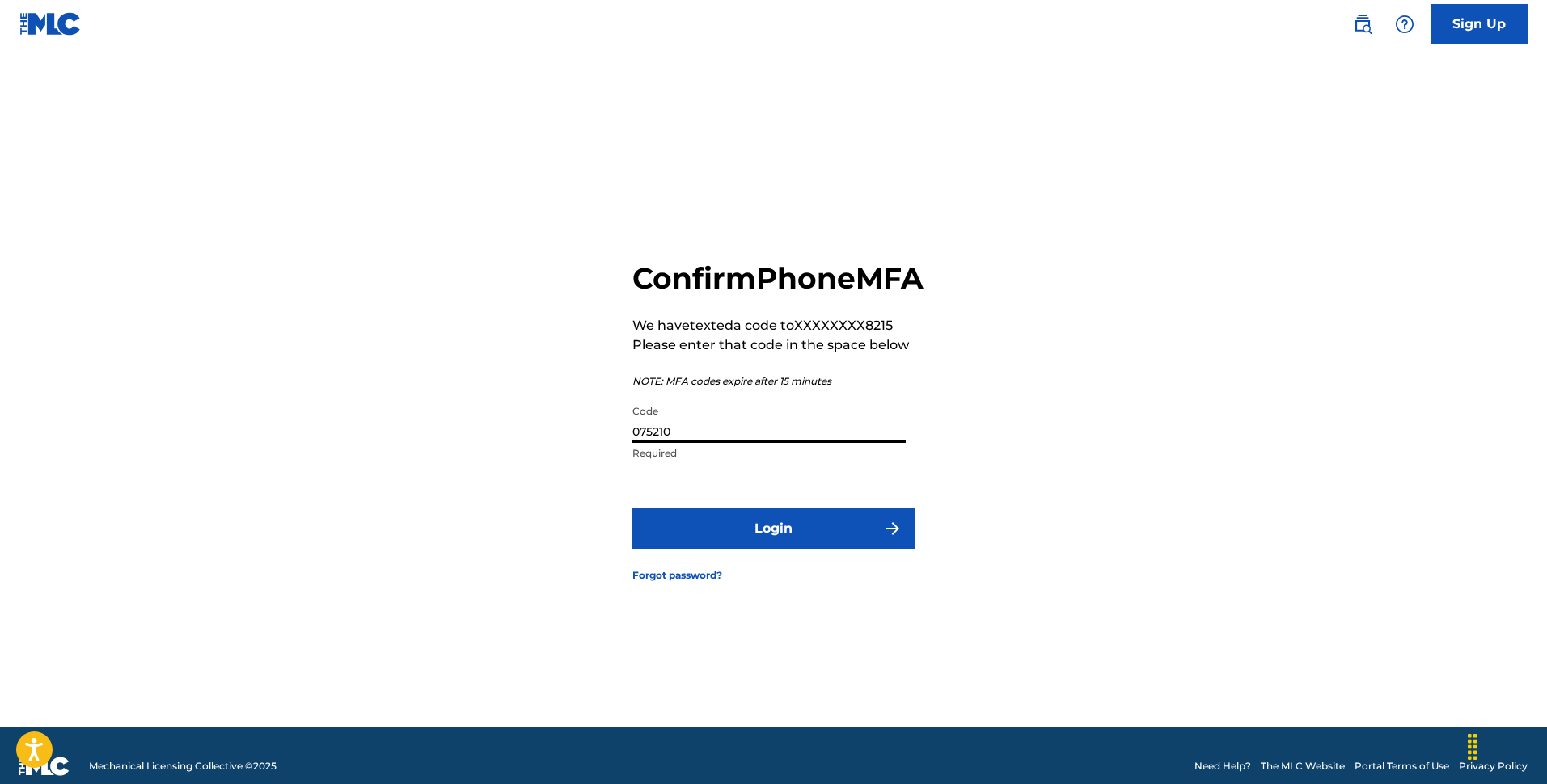 type on "075210" 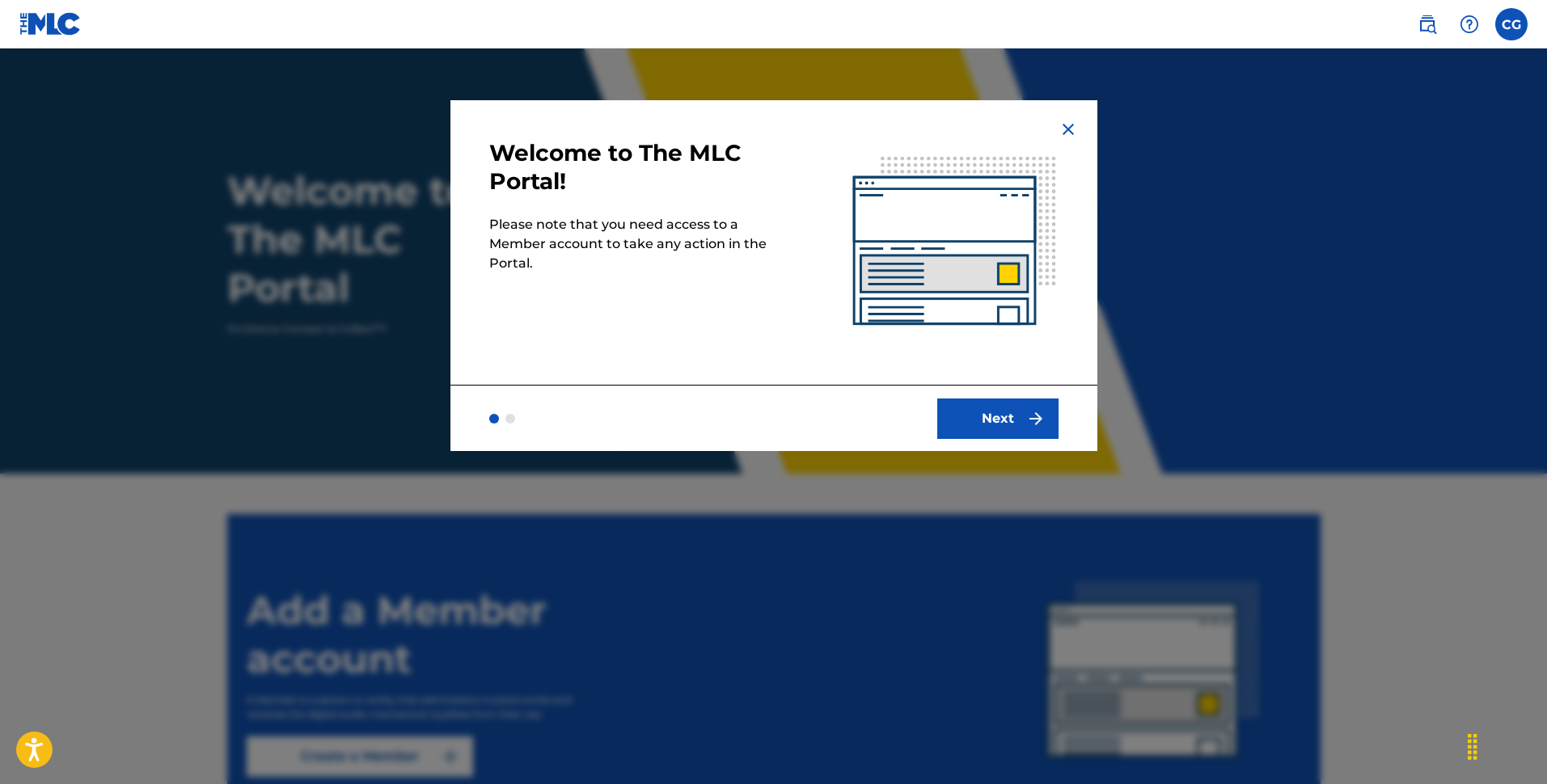 scroll, scrollTop: 0, scrollLeft: 0, axis: both 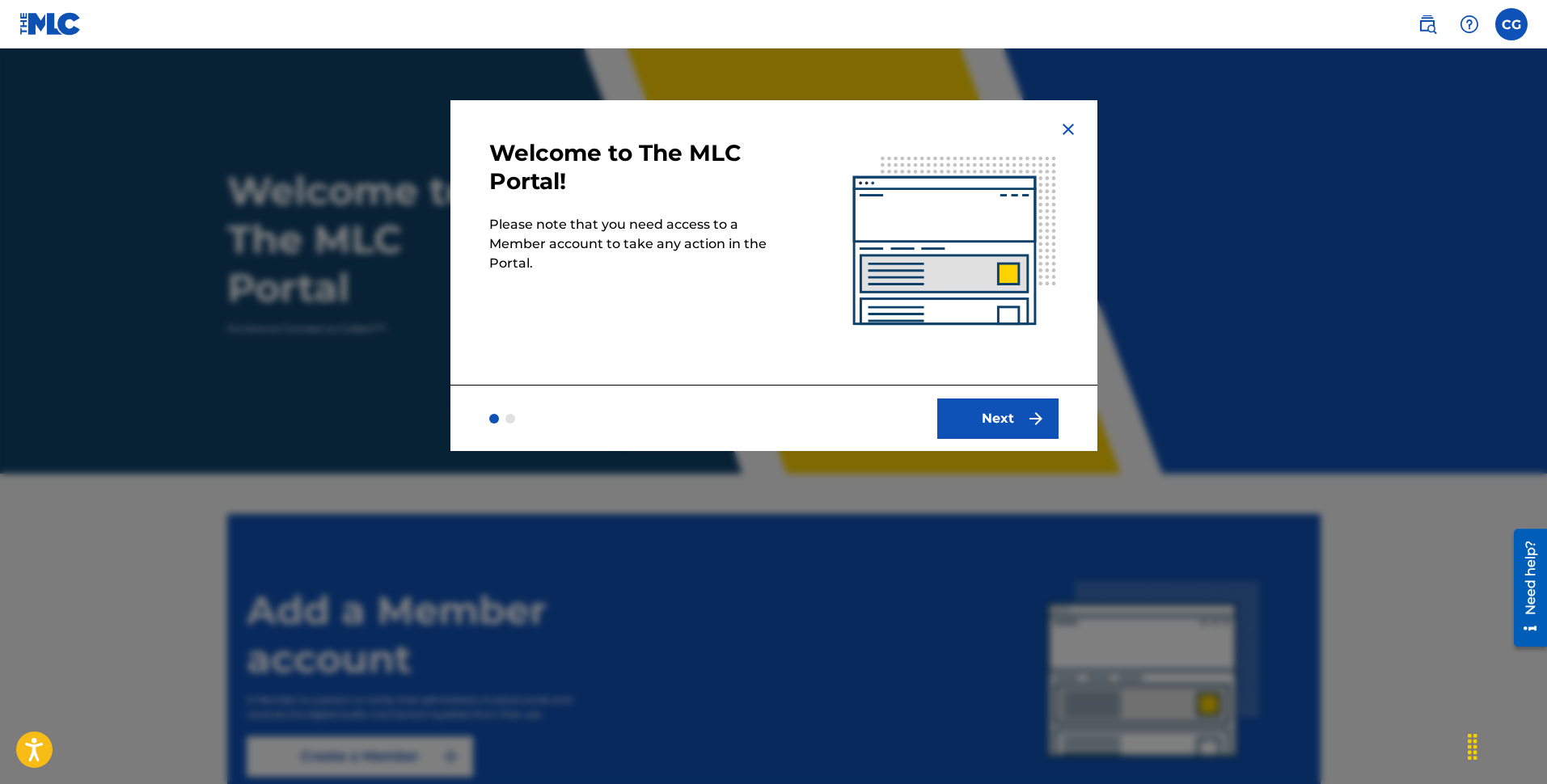 click on "Next" at bounding box center [998, 419] 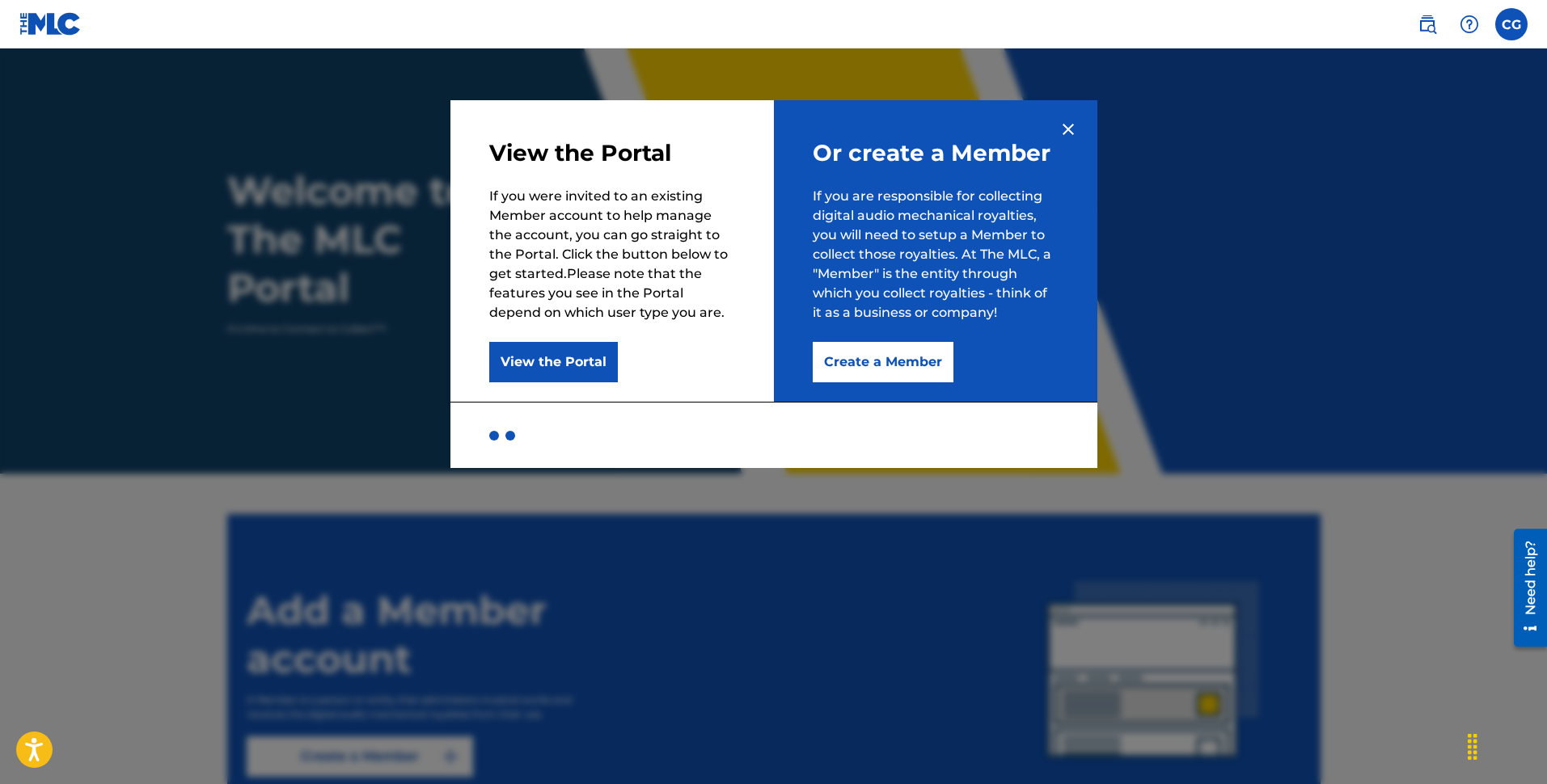 click at bounding box center [1068, 129] 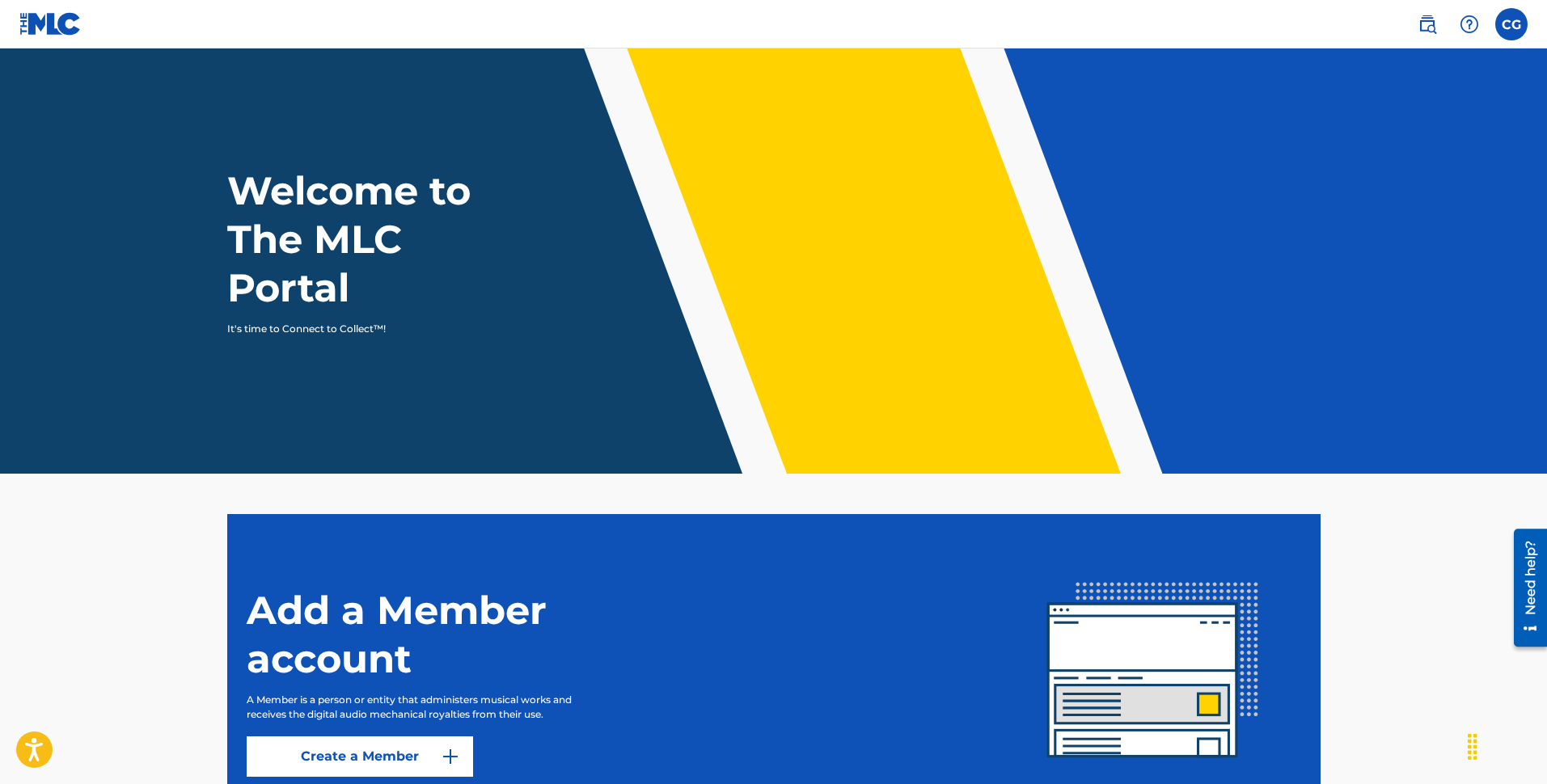 scroll, scrollTop: 142, scrollLeft: 0, axis: vertical 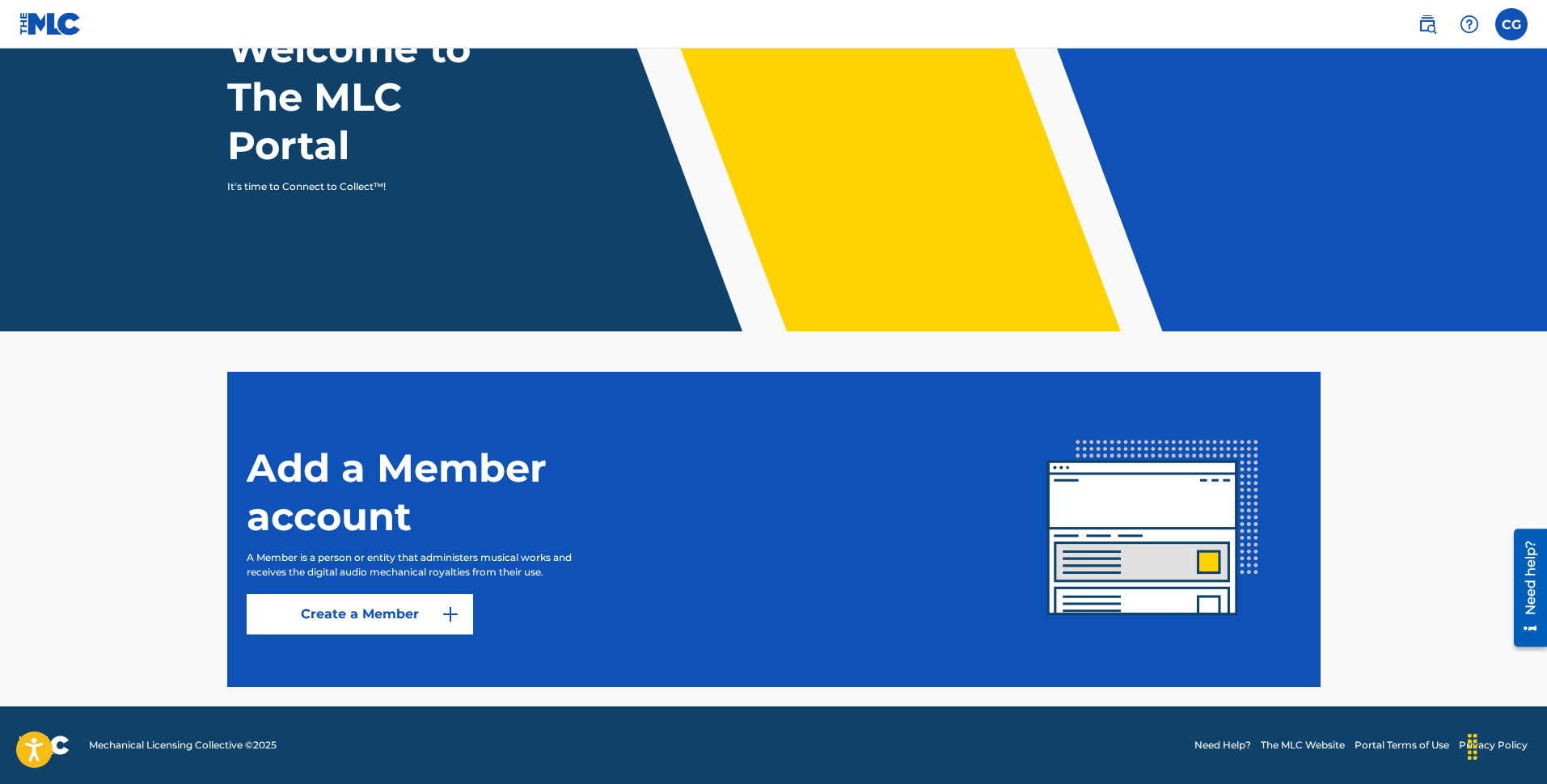 click on "Create a Member" at bounding box center [360, 614] 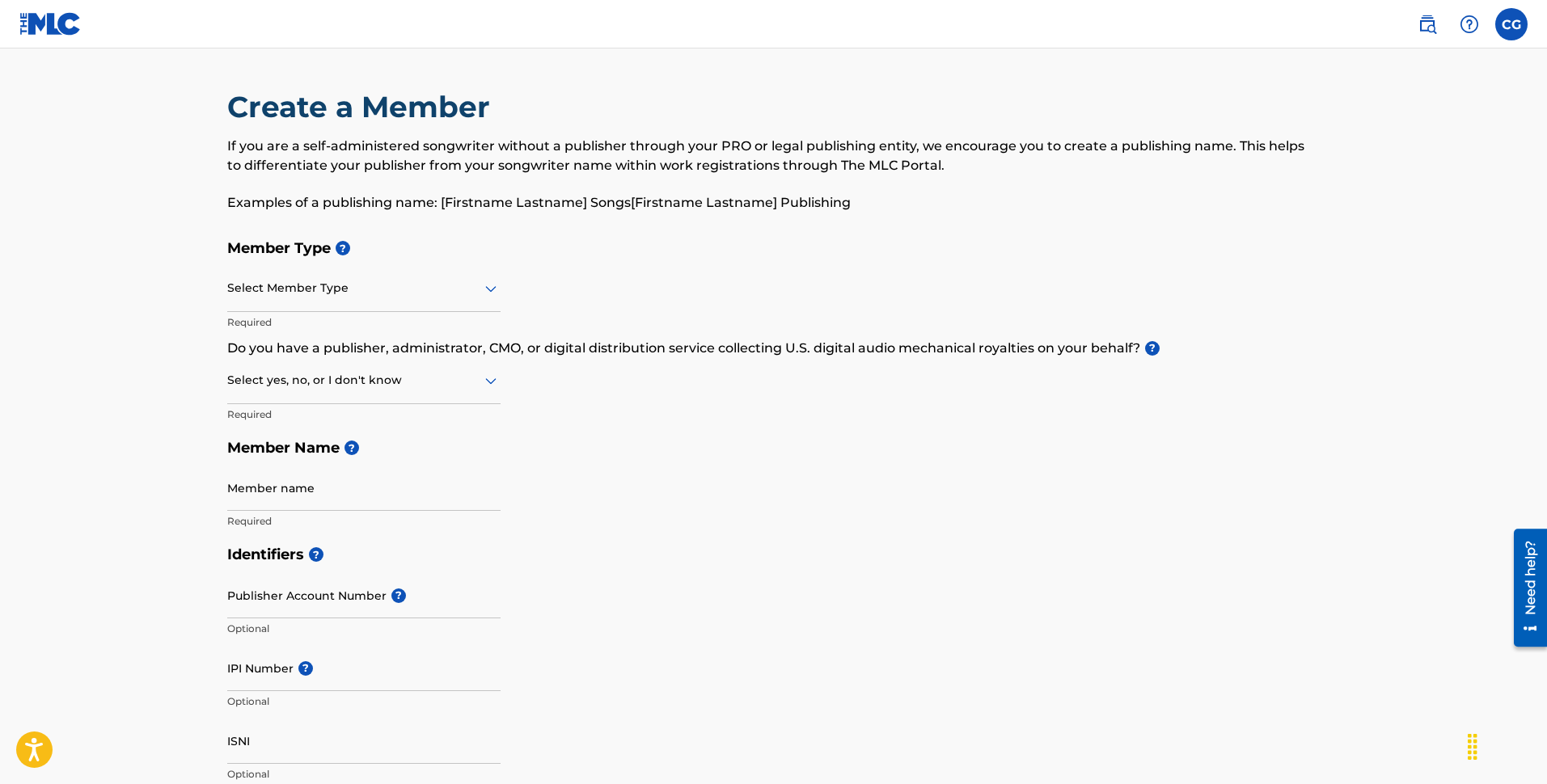 click at bounding box center (364, 288) 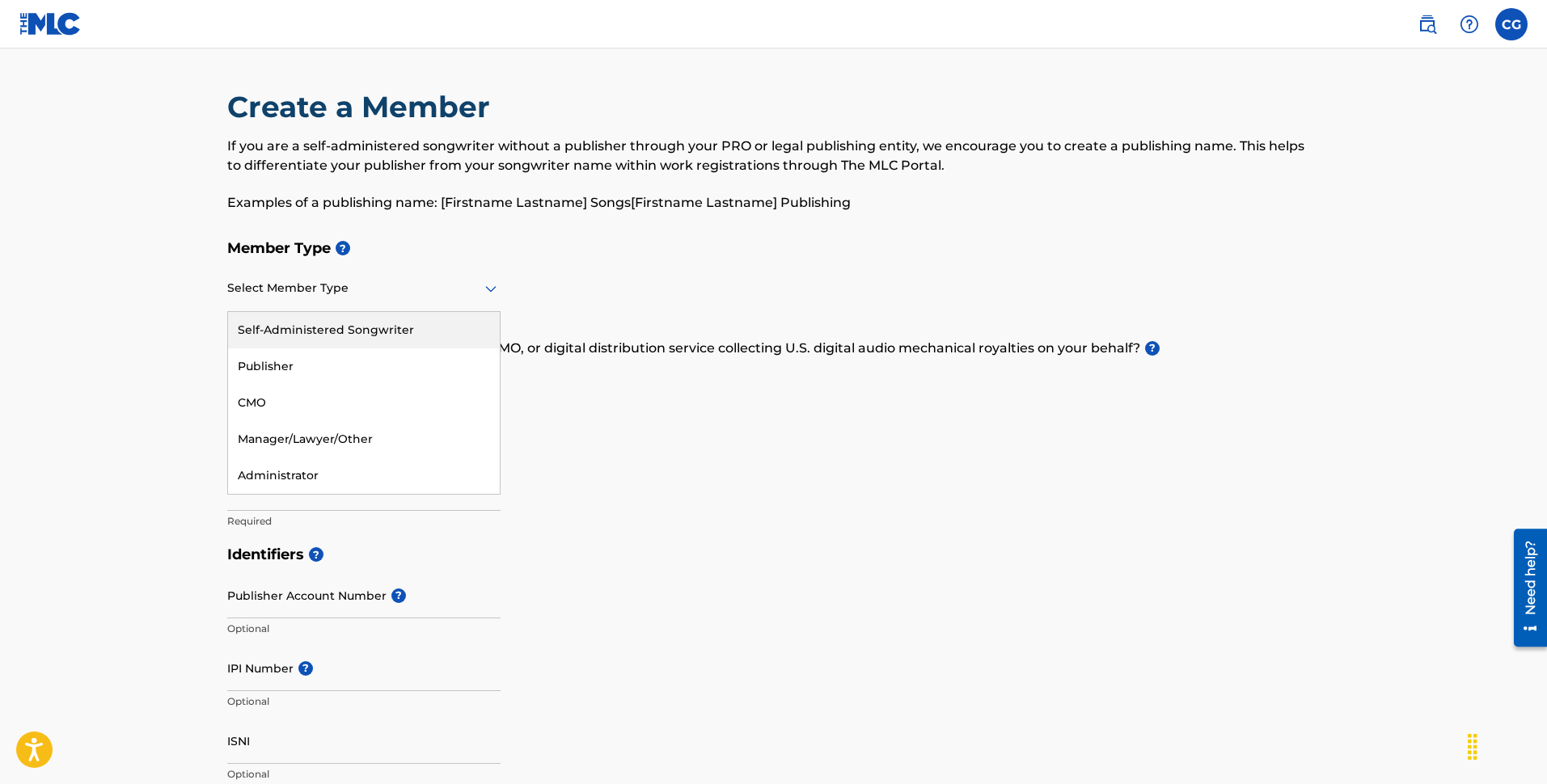 click on "Self-Administered Songwriter" at bounding box center [364, 330] 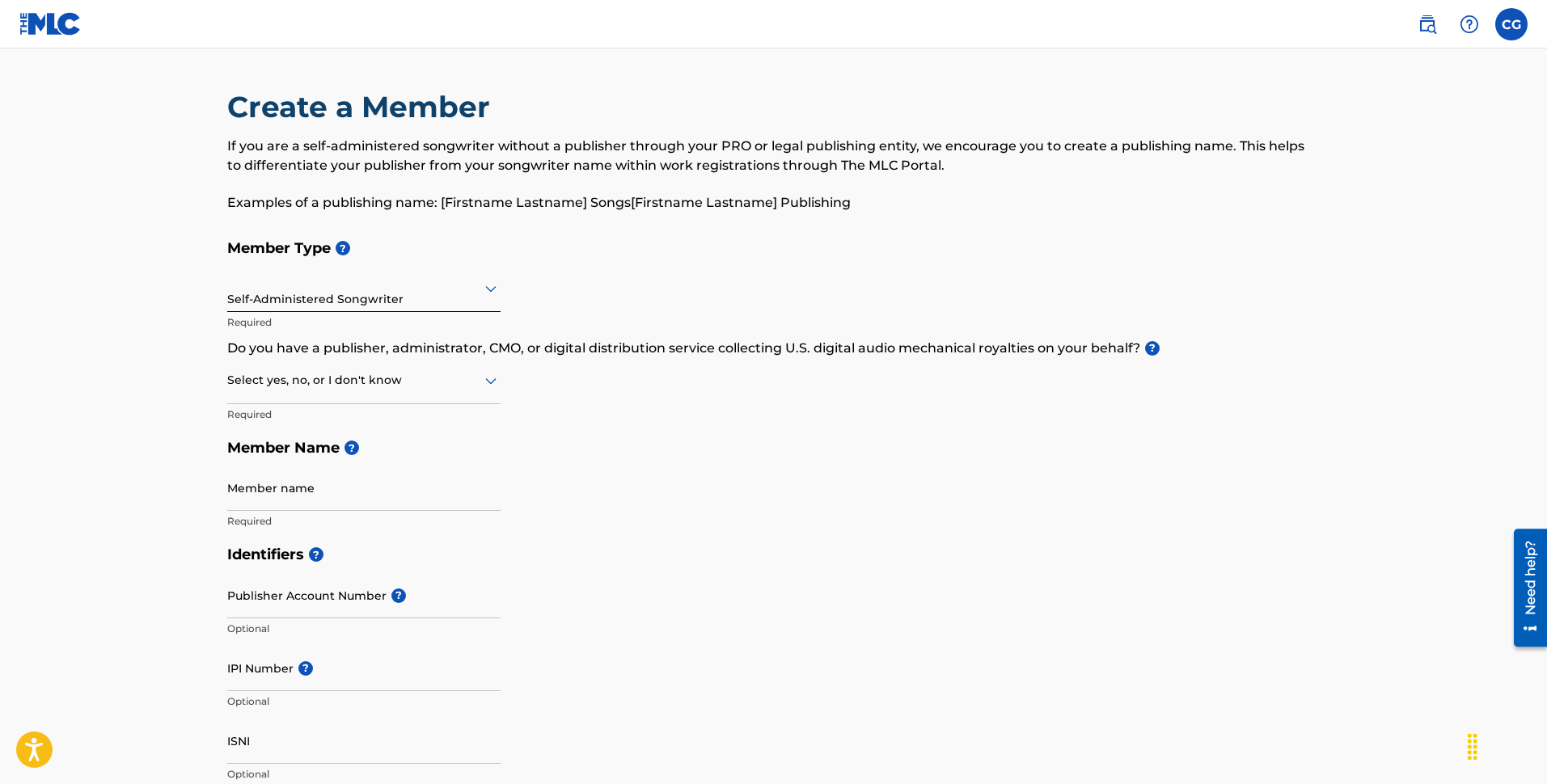 click at bounding box center [364, 380] 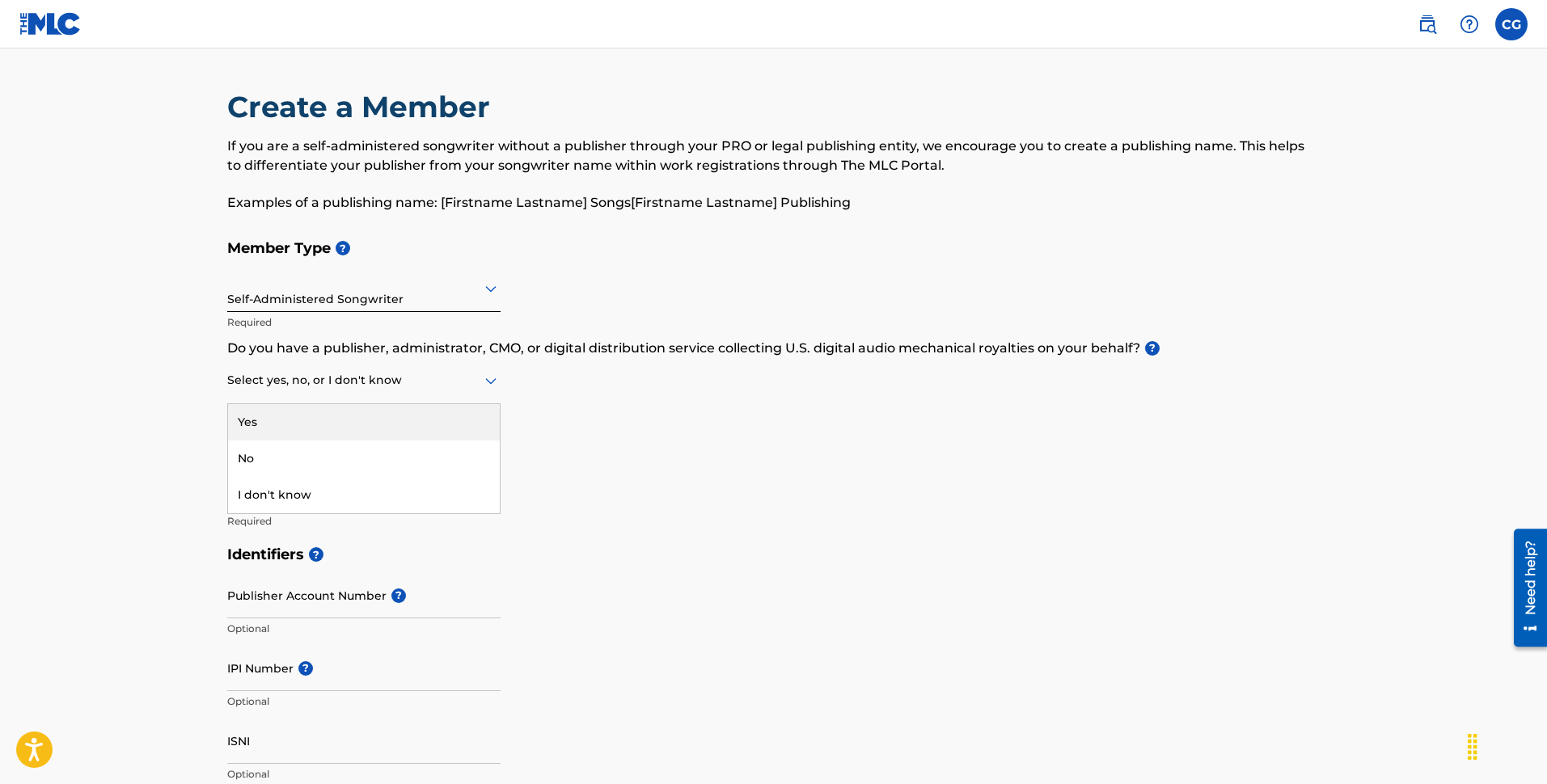 click on "Yes" at bounding box center [364, 422] 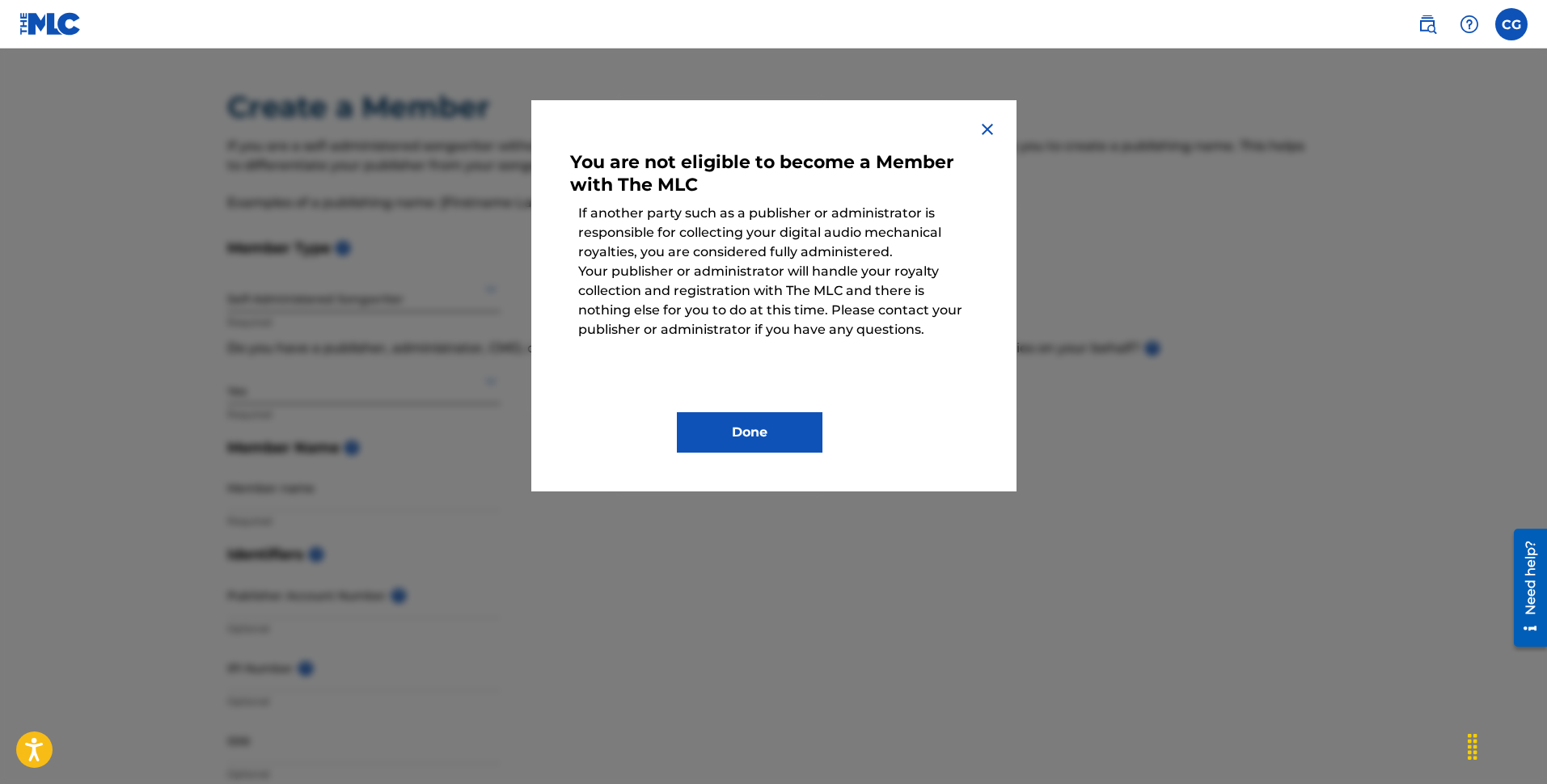 click at bounding box center (987, 129) 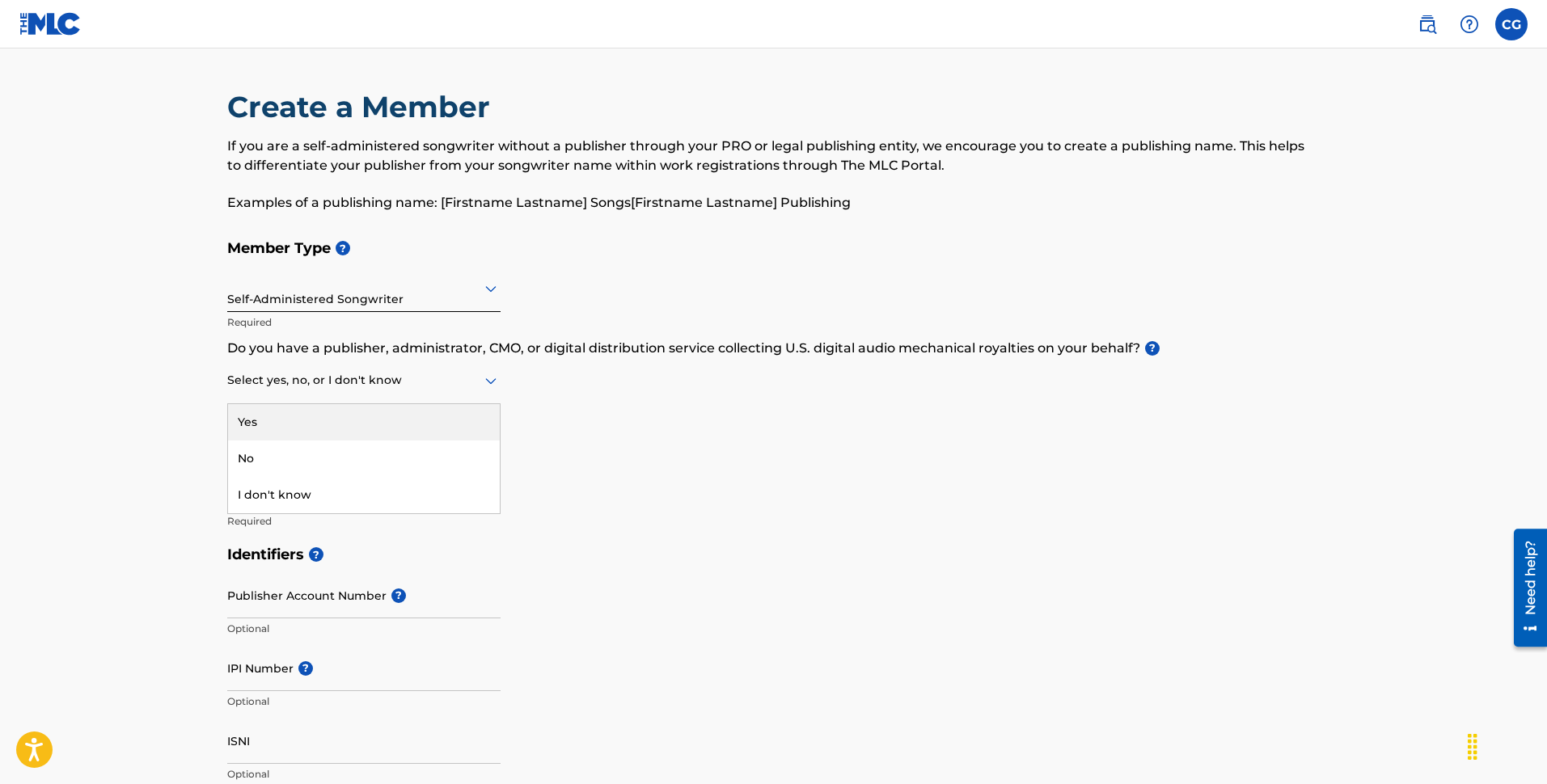 click at bounding box center [364, 380] 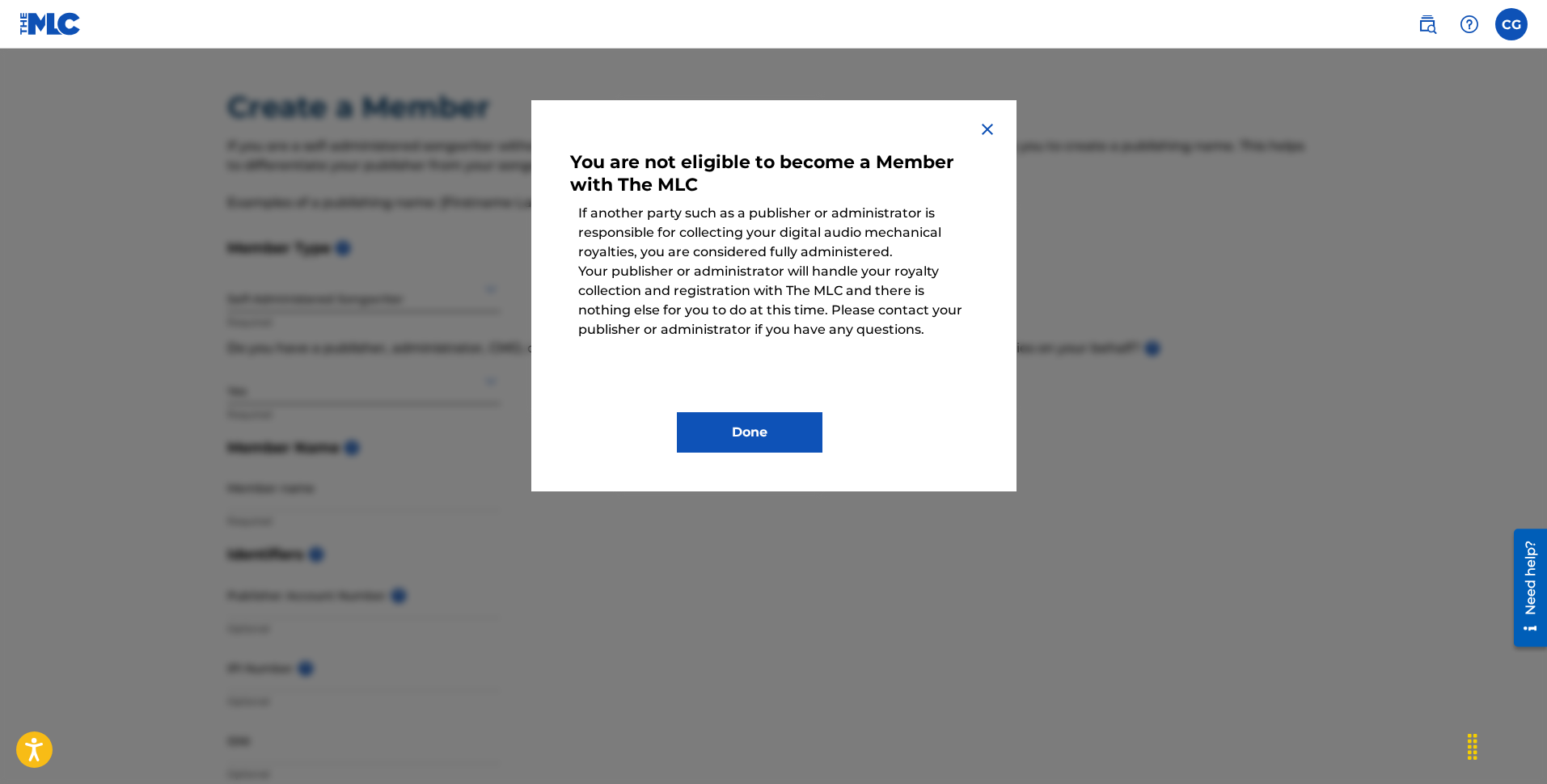 click on "You are not eligible to become a Member with The MLC If another party such as a publisher or administrator is responsible for collecting your digital audio mechanical royalties, you are considered fully administered. Your publisher or administrator will handle your royalty collection and registration with The MLC and there is nothing else for you to do at this time. Please contact your publisher or administrator if you have any questions. Done" at bounding box center (774, 296) 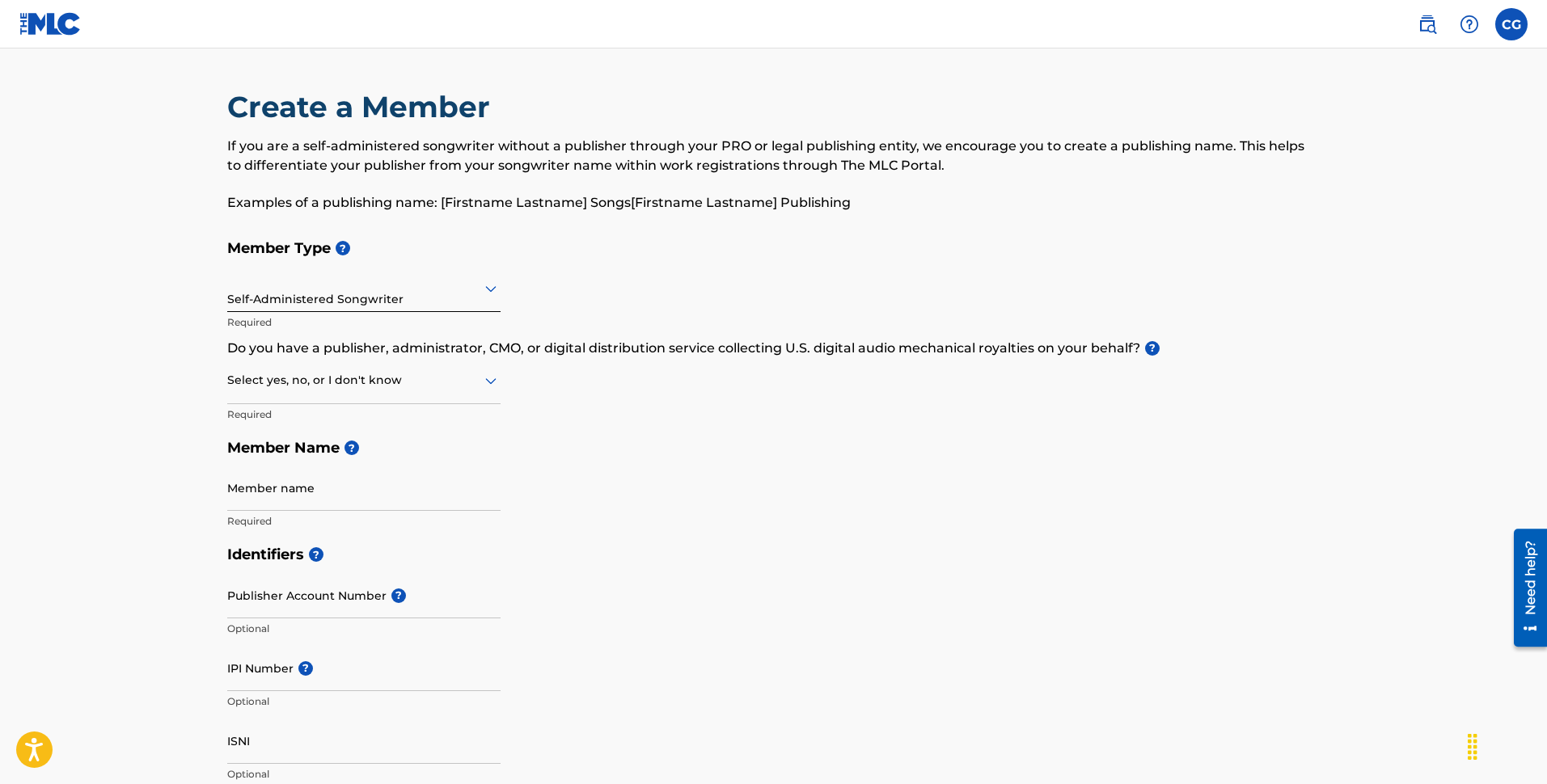 click at bounding box center (364, 288) 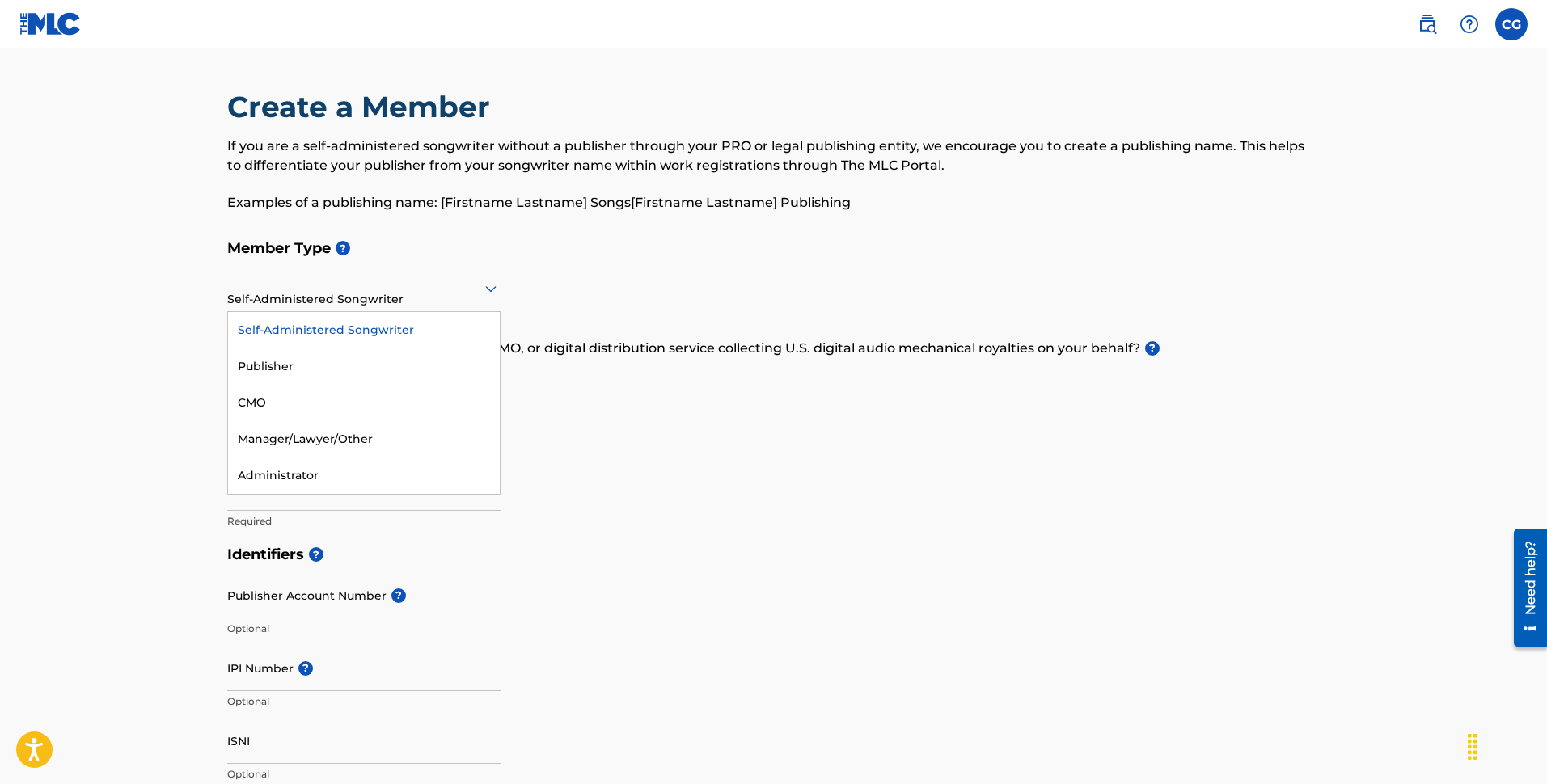 click on "Member Type ? 5 results available. Use Up and Down to choose options, press Enter to select the currently focused option, press Escape to exit the menu, press Tab to select the option and exit the menu. Self-Administered Songwriter Self-Administered Songwriter Publisher CMO Manager/Lawyer/Other Administrator Required Do you have a publisher, administrator, CMO, or digital distribution service collecting U.S. digital audio mechanical royalties on your behalf? ? Select yes, no, or I don't know Required Member Name ?" at bounding box center [774, 384] 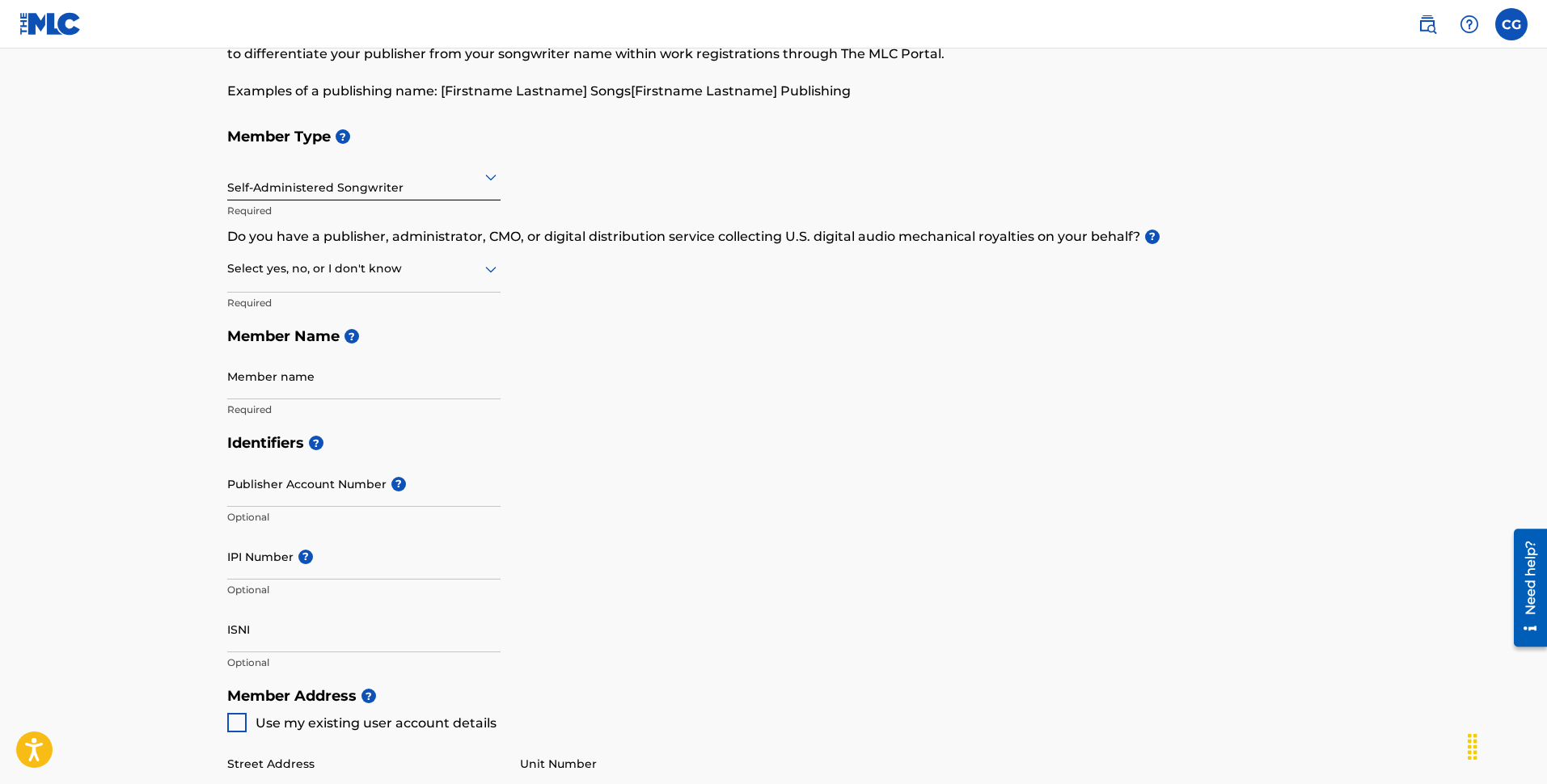 scroll, scrollTop: 0, scrollLeft: 0, axis: both 